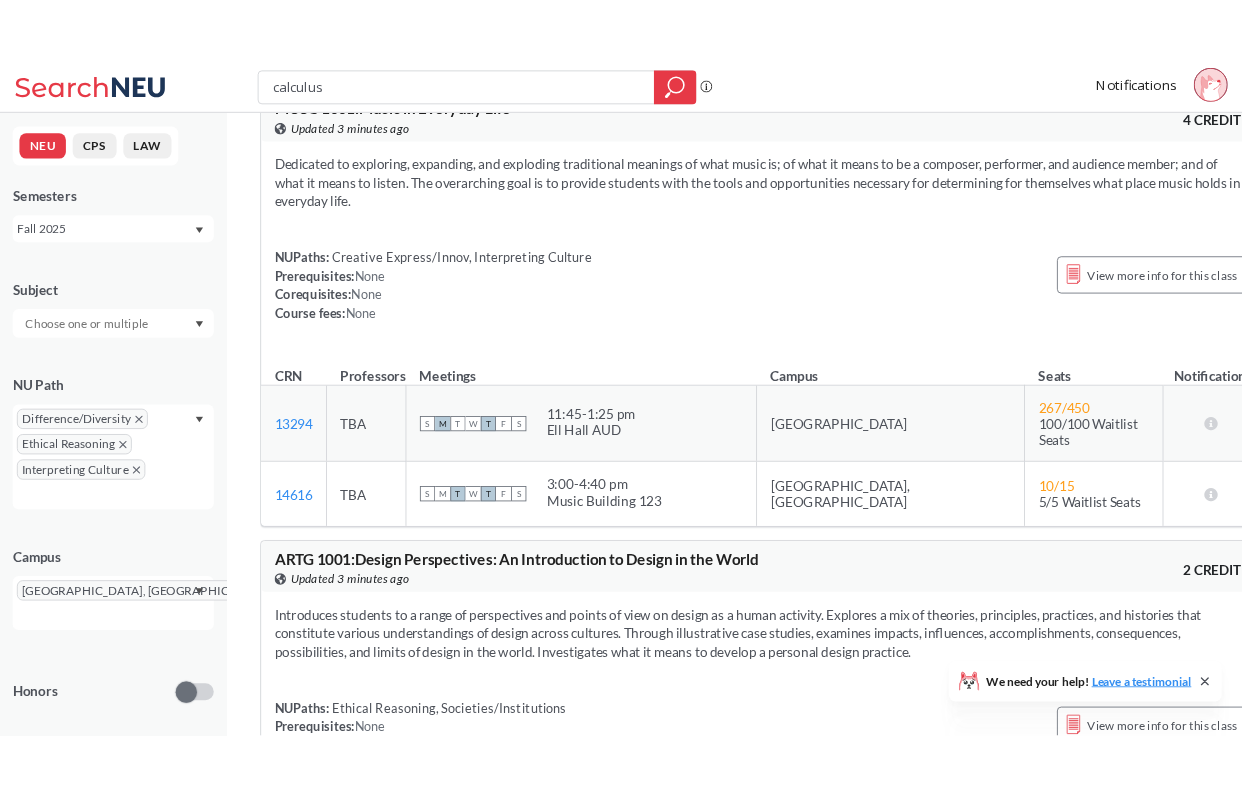 scroll, scrollTop: 533, scrollLeft: 0, axis: vertical 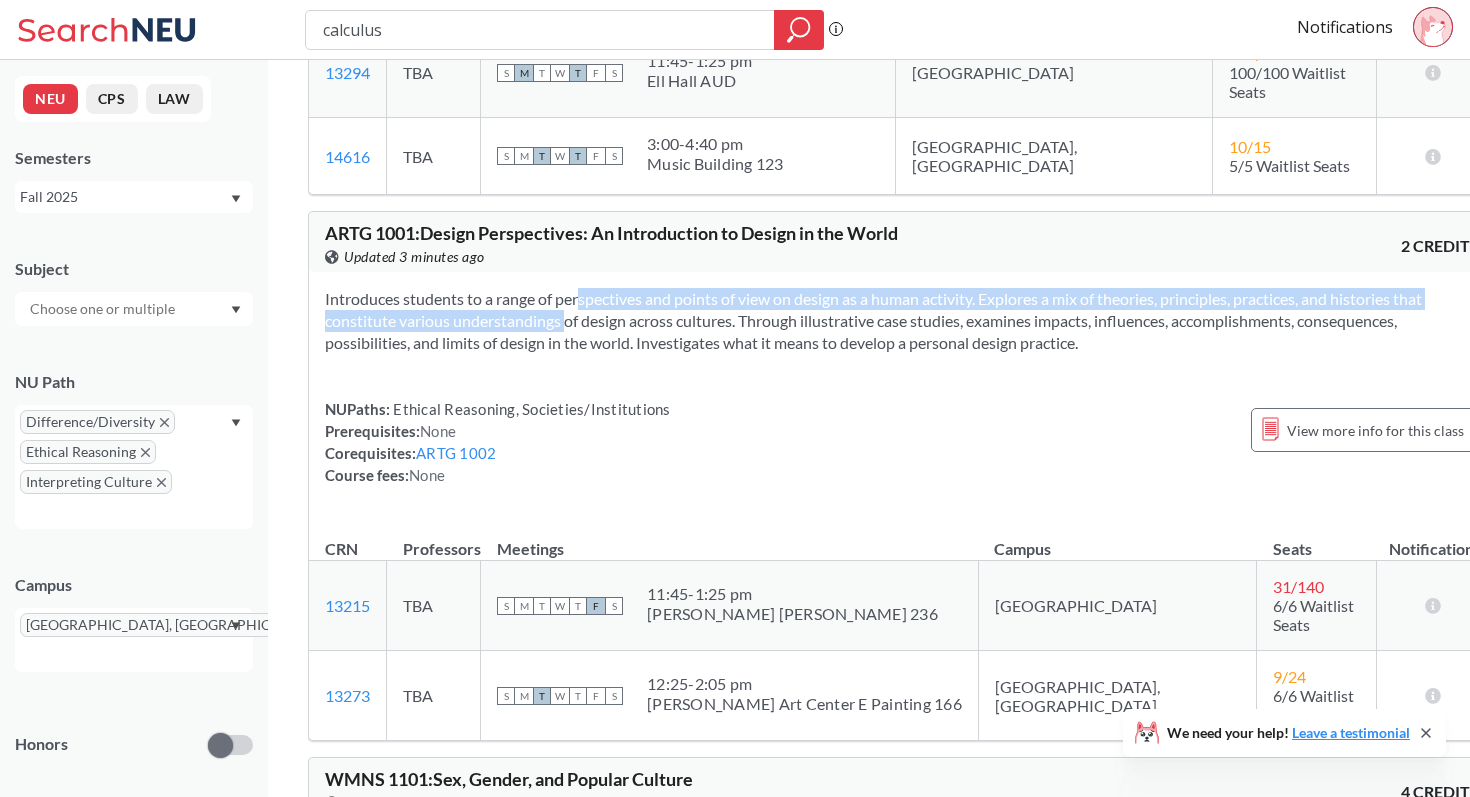 drag, startPoint x: 545, startPoint y: 275, endPoint x: 563, endPoint y: 290, distance: 23.43075 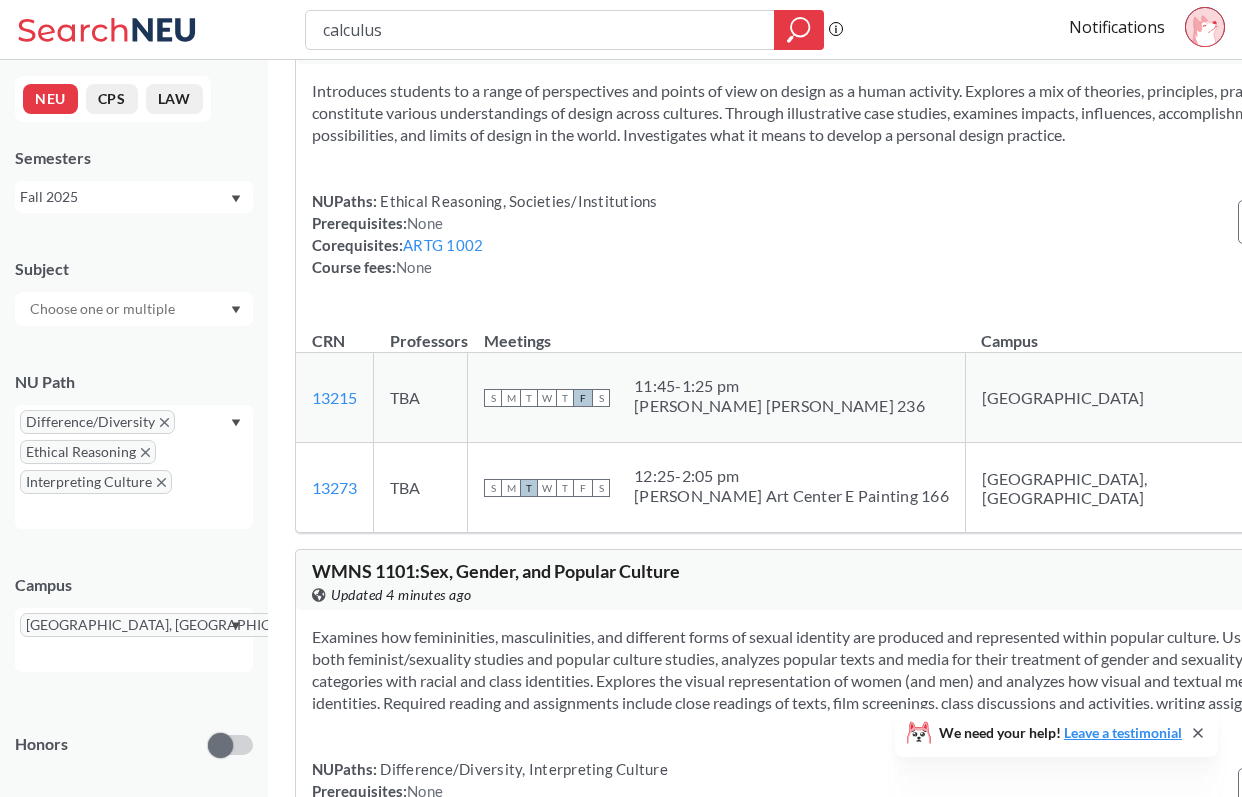 scroll, scrollTop: 758, scrollLeft: 0, axis: vertical 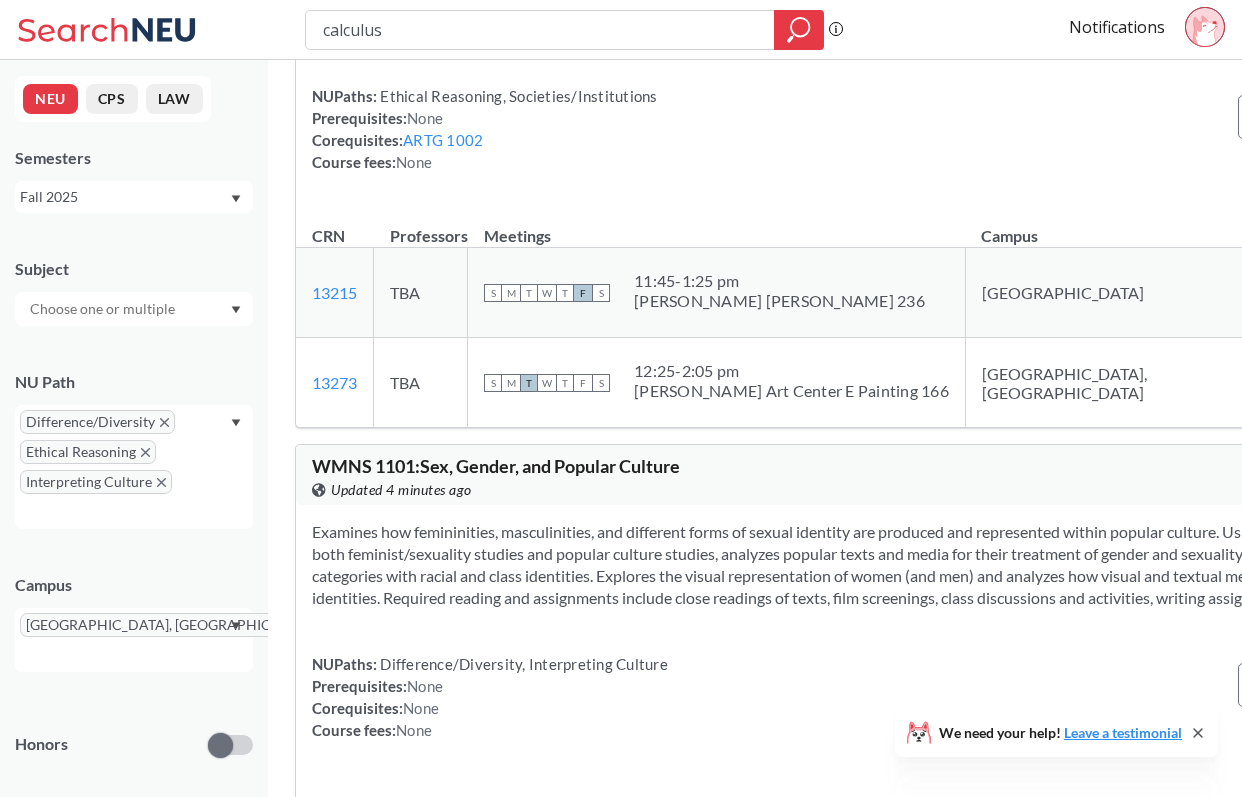 click at bounding box center (104, 309) 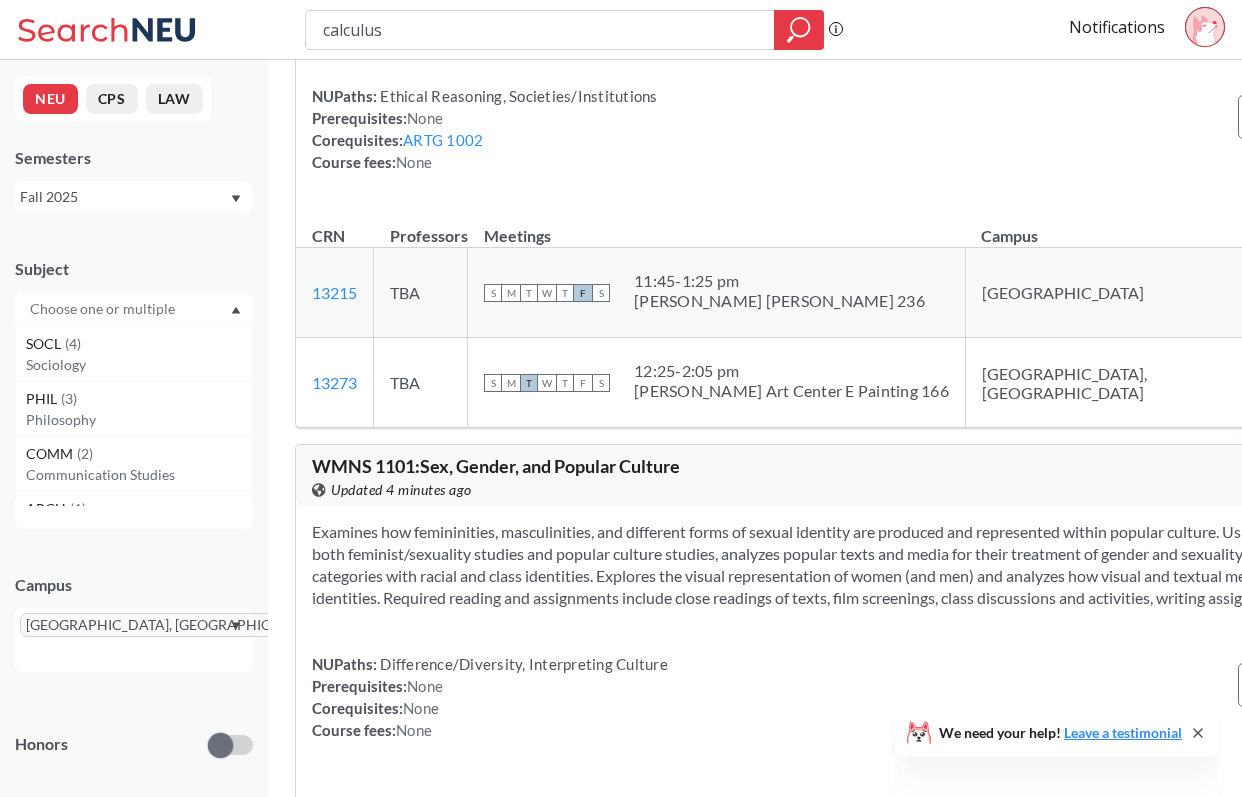 click on "Subject" at bounding box center (134, 269) 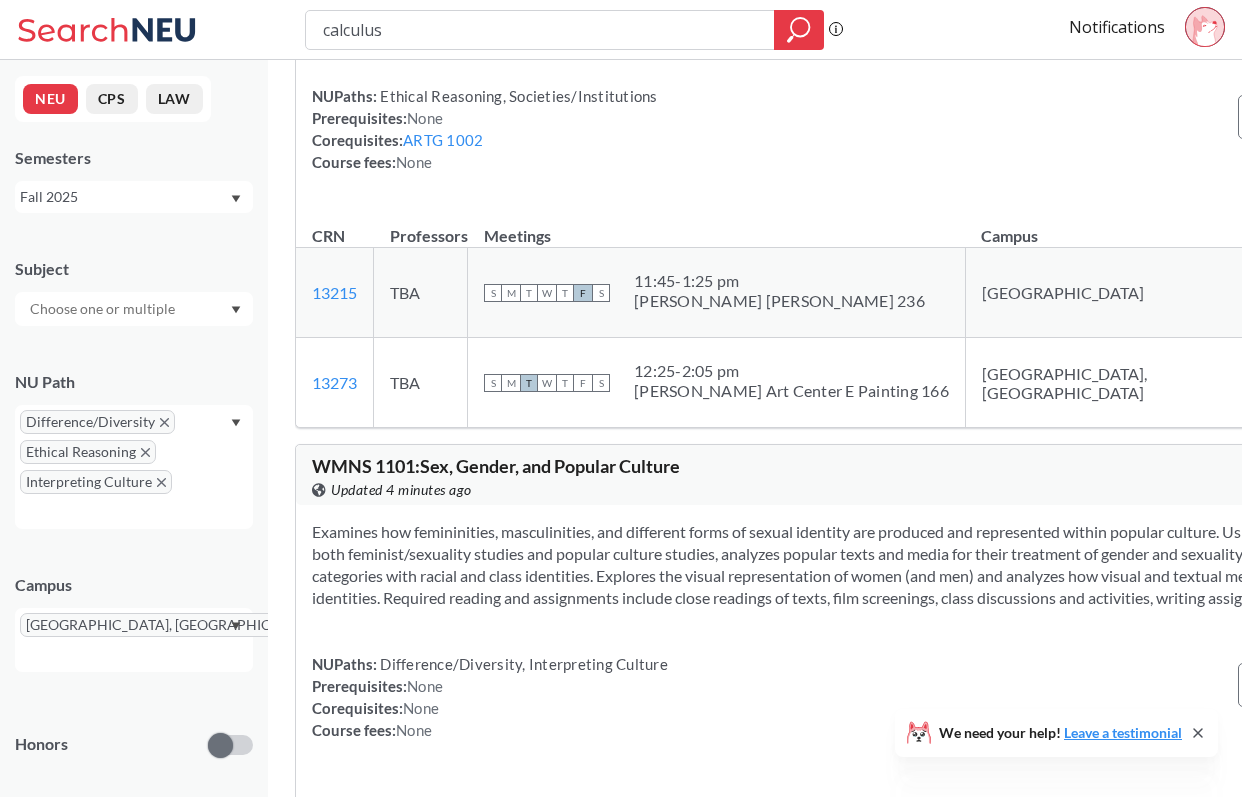scroll, scrollTop: 66, scrollLeft: 0, axis: vertical 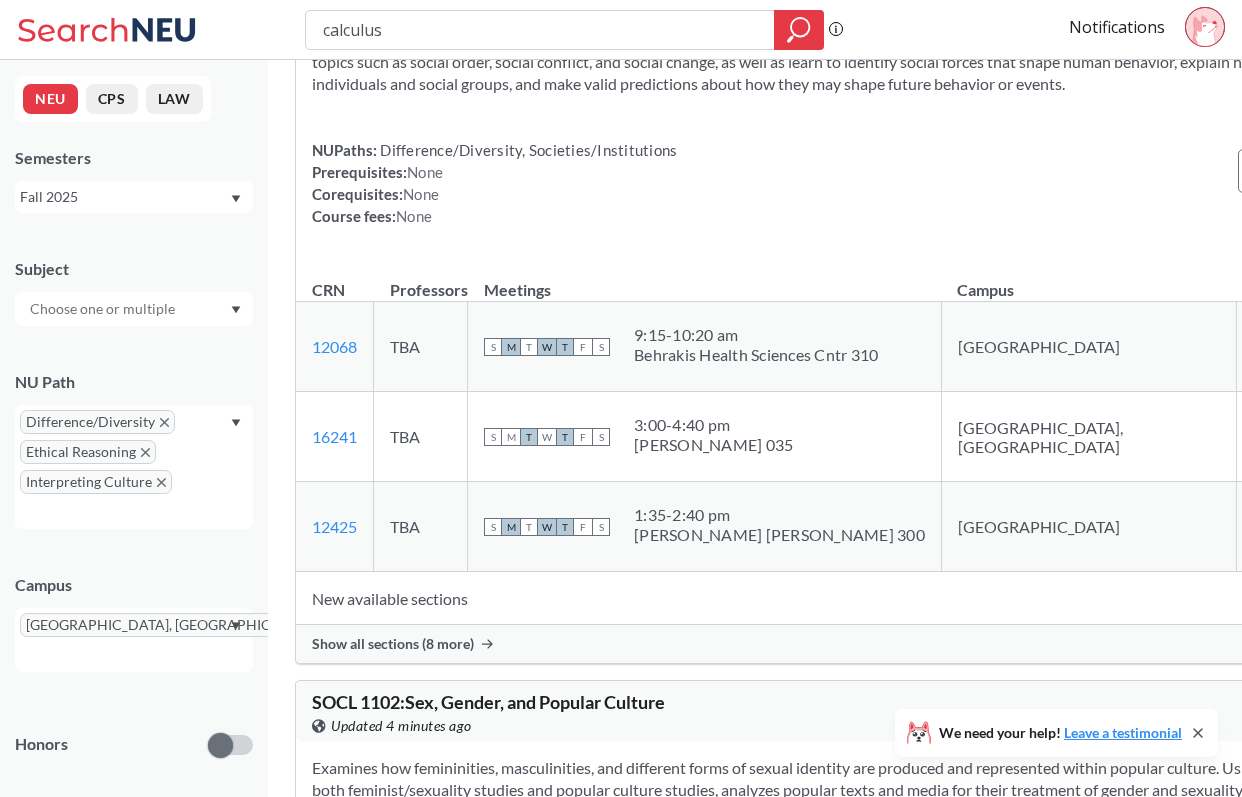 drag, startPoint x: 489, startPoint y: 160, endPoint x: 495, endPoint y: 197, distance: 37.48333 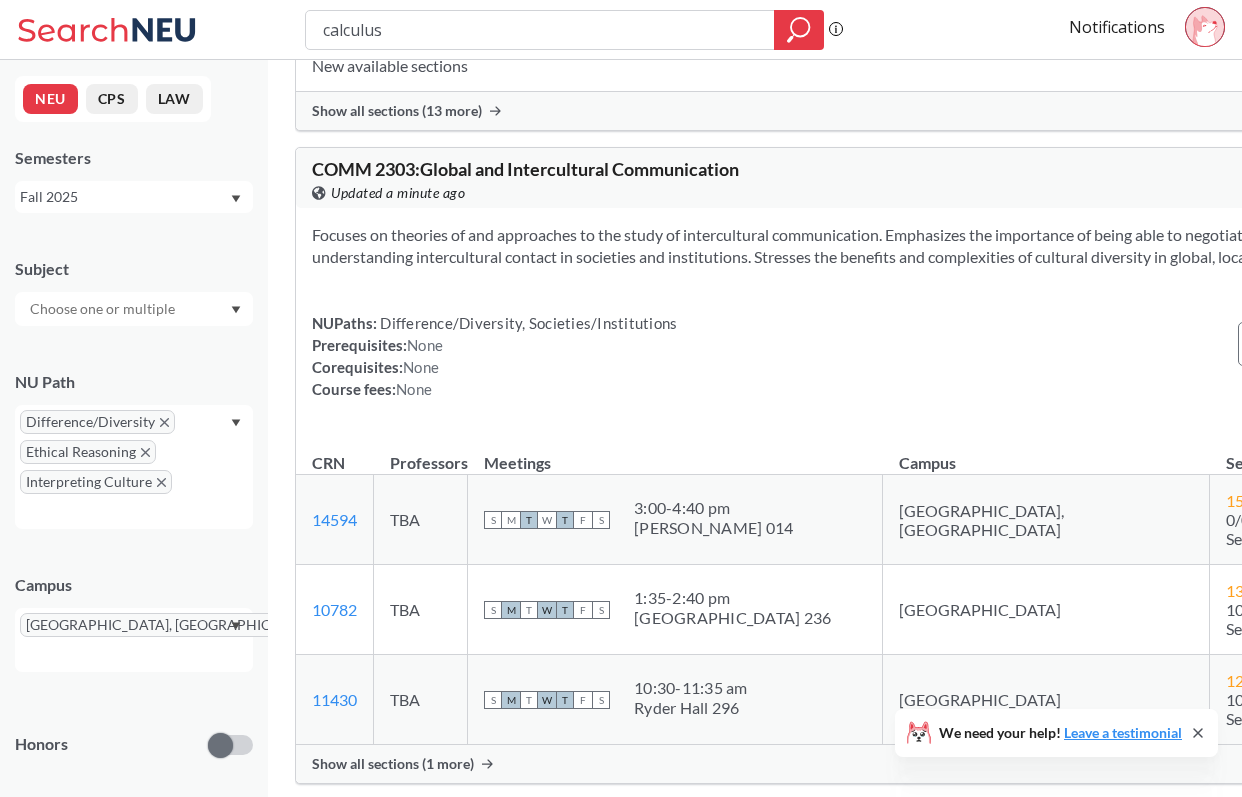 scroll, scrollTop: 10471, scrollLeft: 0, axis: vertical 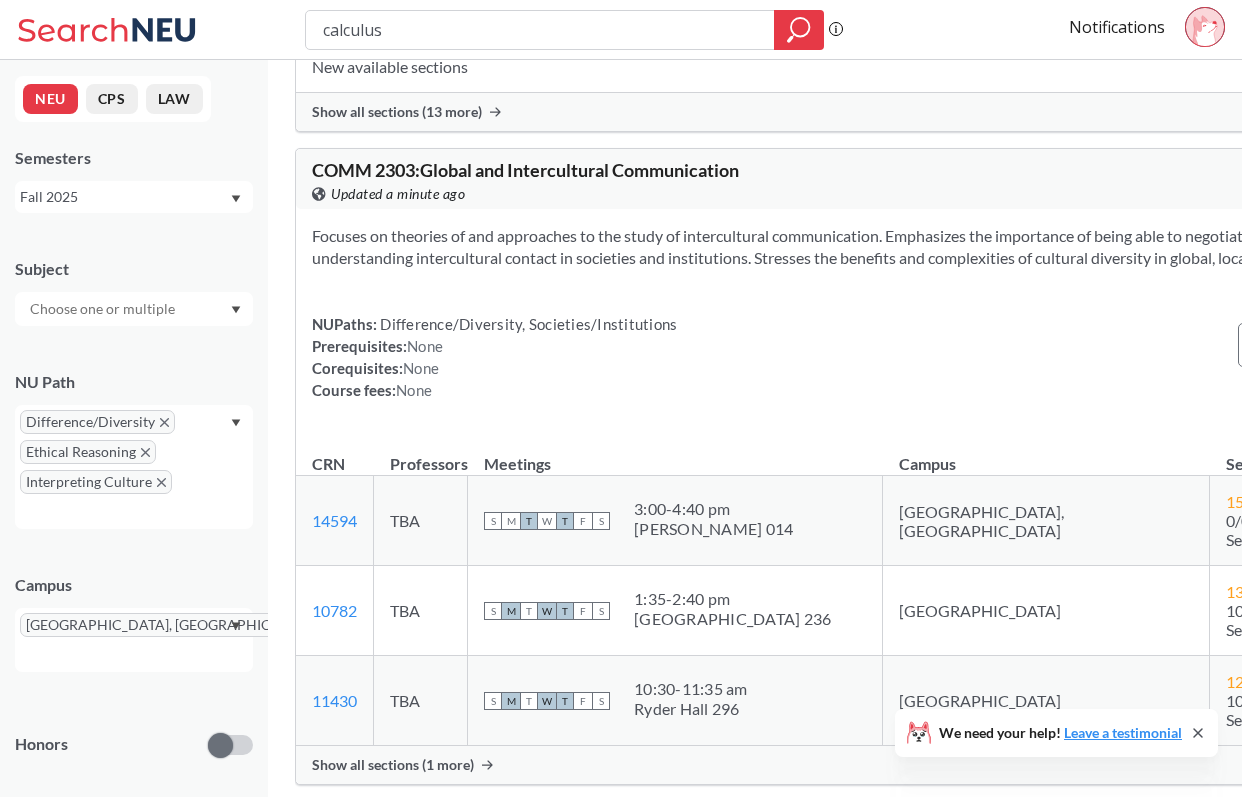 click on "Show all sections (13 more)" at bounding box center (889, 112) 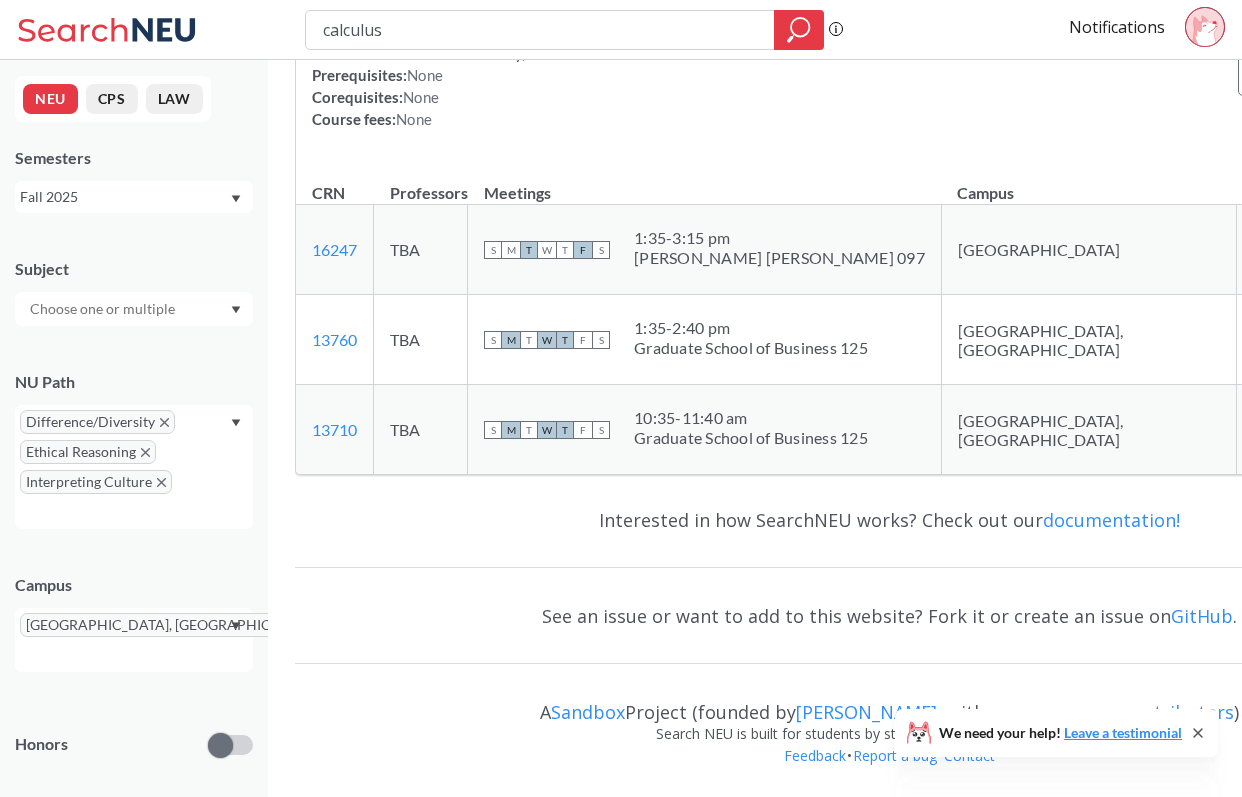 scroll, scrollTop: 14767, scrollLeft: 0, axis: vertical 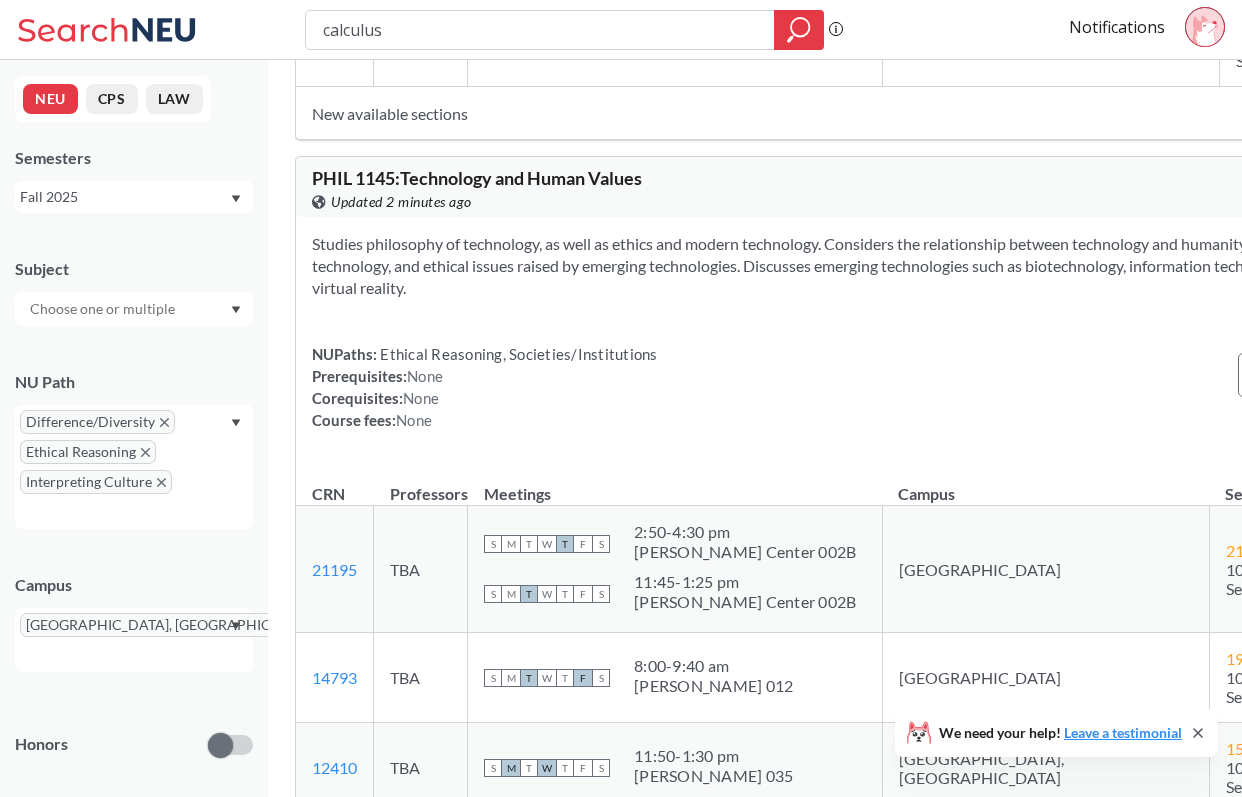 drag, startPoint x: 551, startPoint y: 468, endPoint x: 558, endPoint y: 477, distance: 11.401754 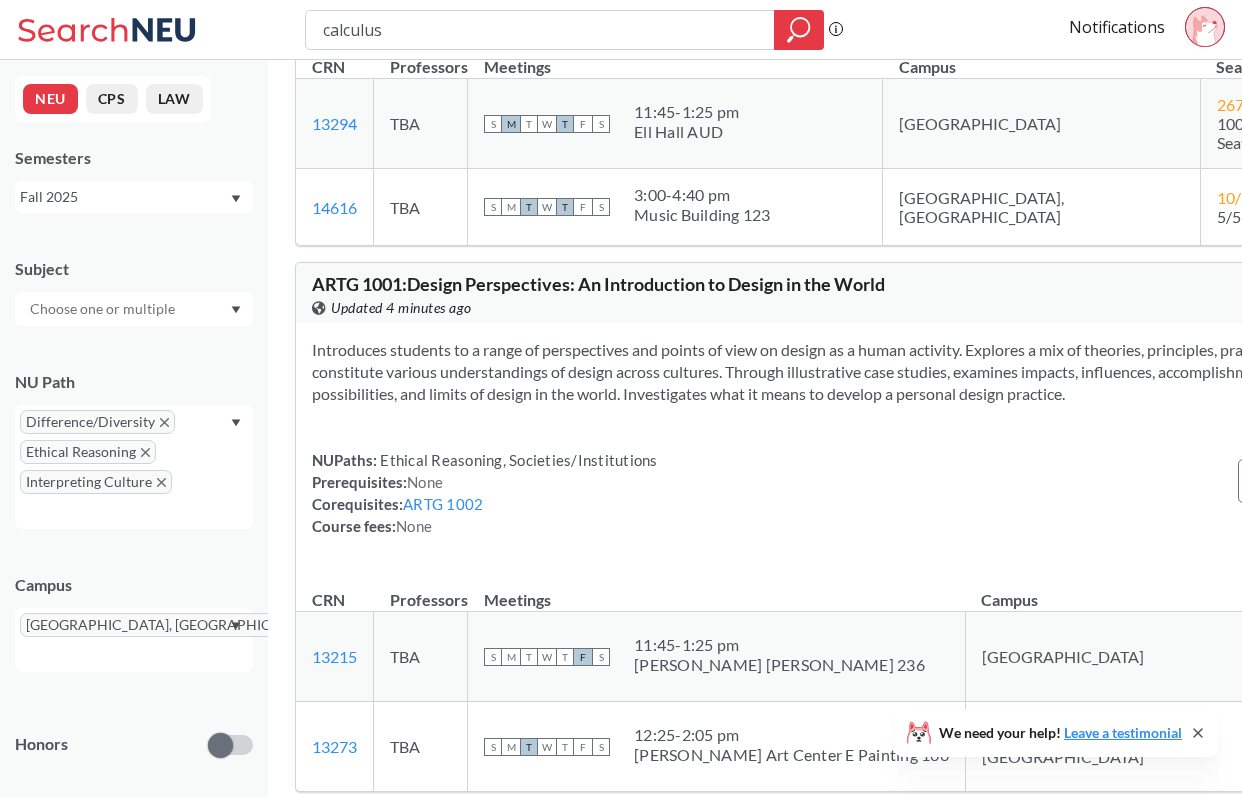 scroll, scrollTop: 0, scrollLeft: 0, axis: both 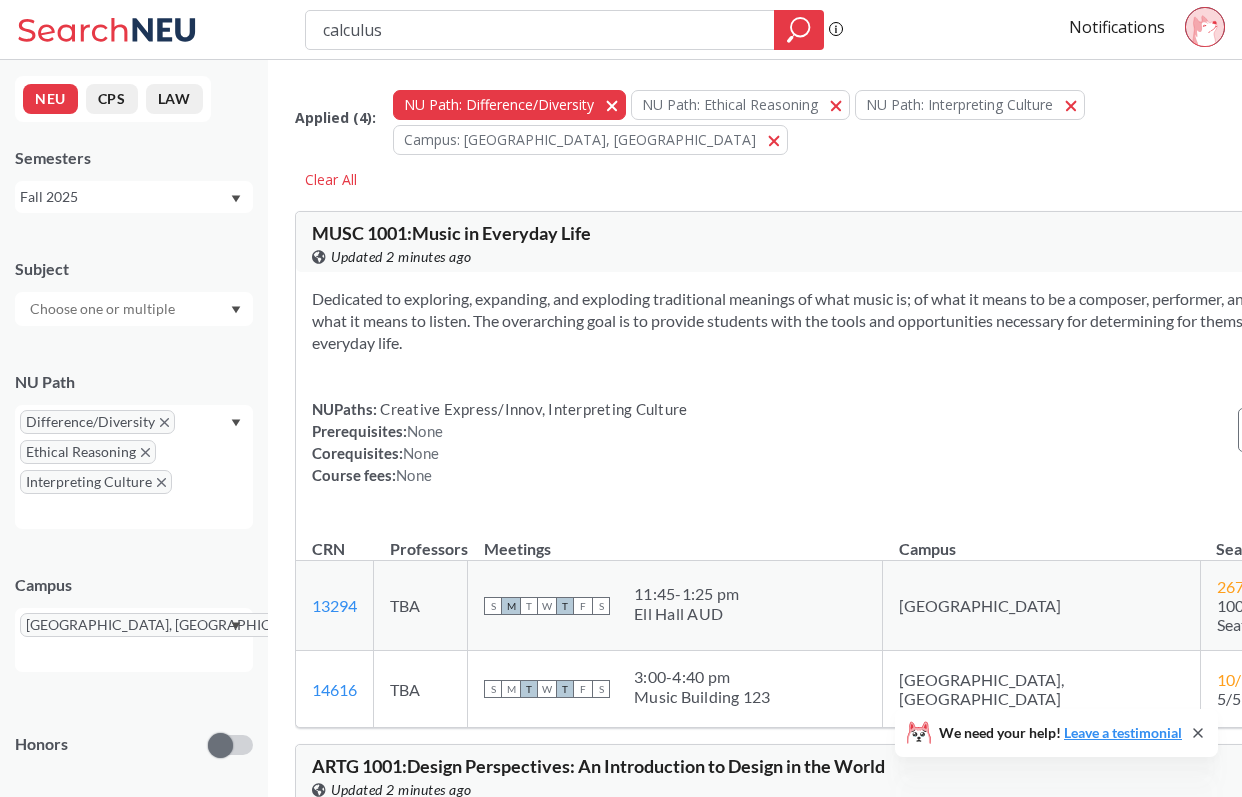 click on "NU Path: Difference/Diversity Difference/Diversity" at bounding box center [509, 105] 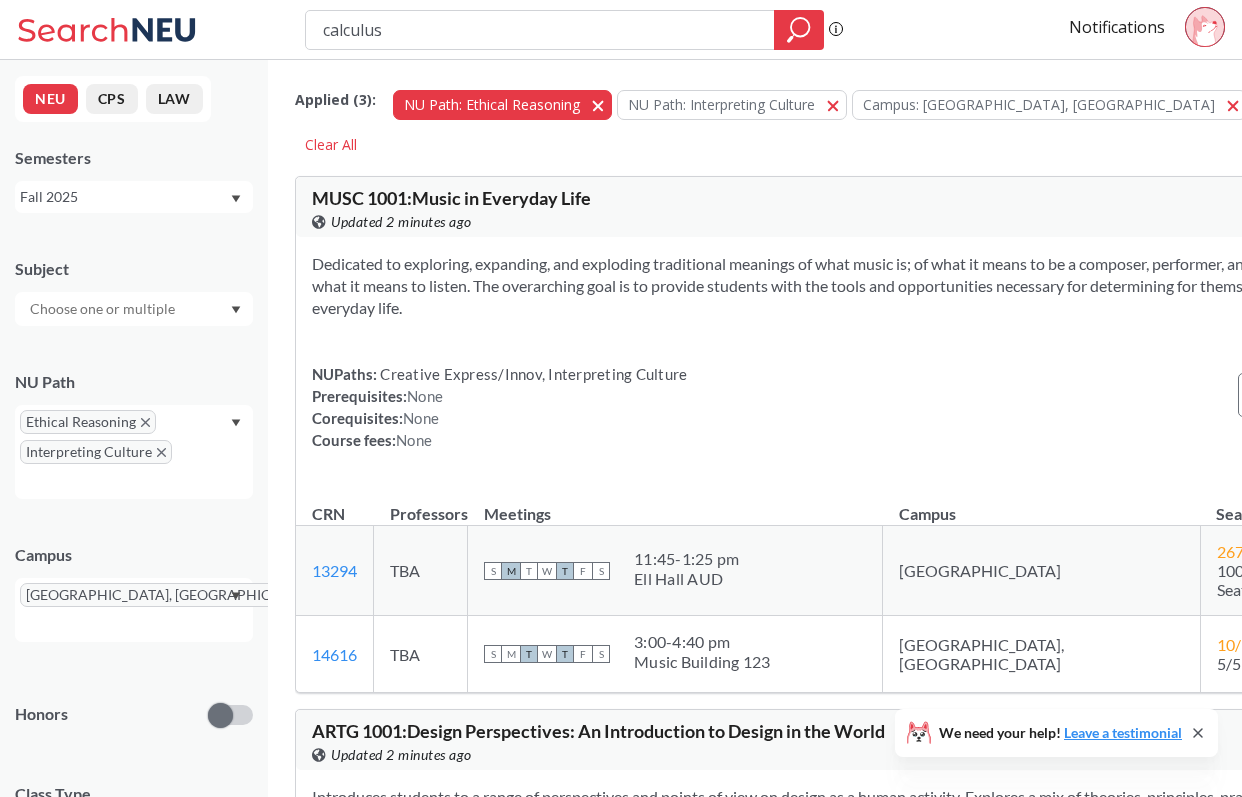 click on "NU Path: Ethical Reasoning Ethical Reasoning" at bounding box center [502, 105] 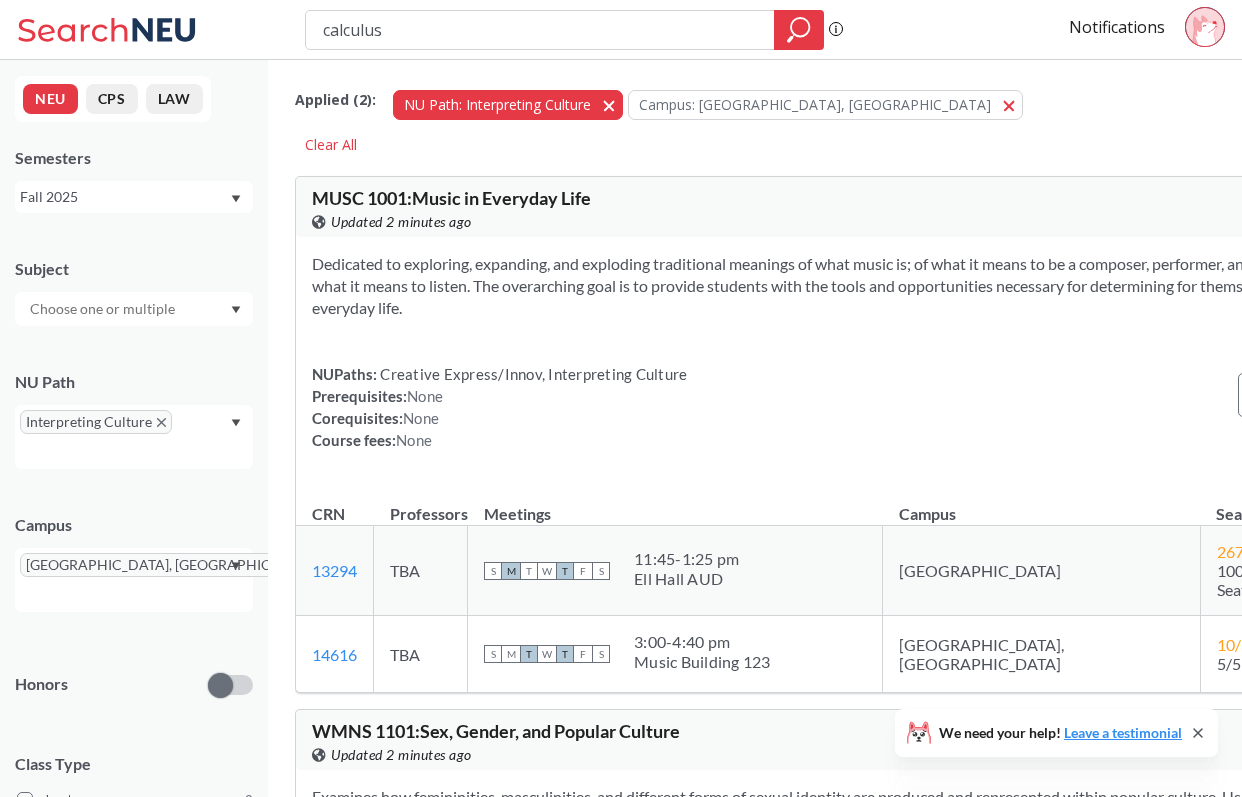click on "NU Path: Interpreting Culture Interpreting Culture" at bounding box center [508, 105] 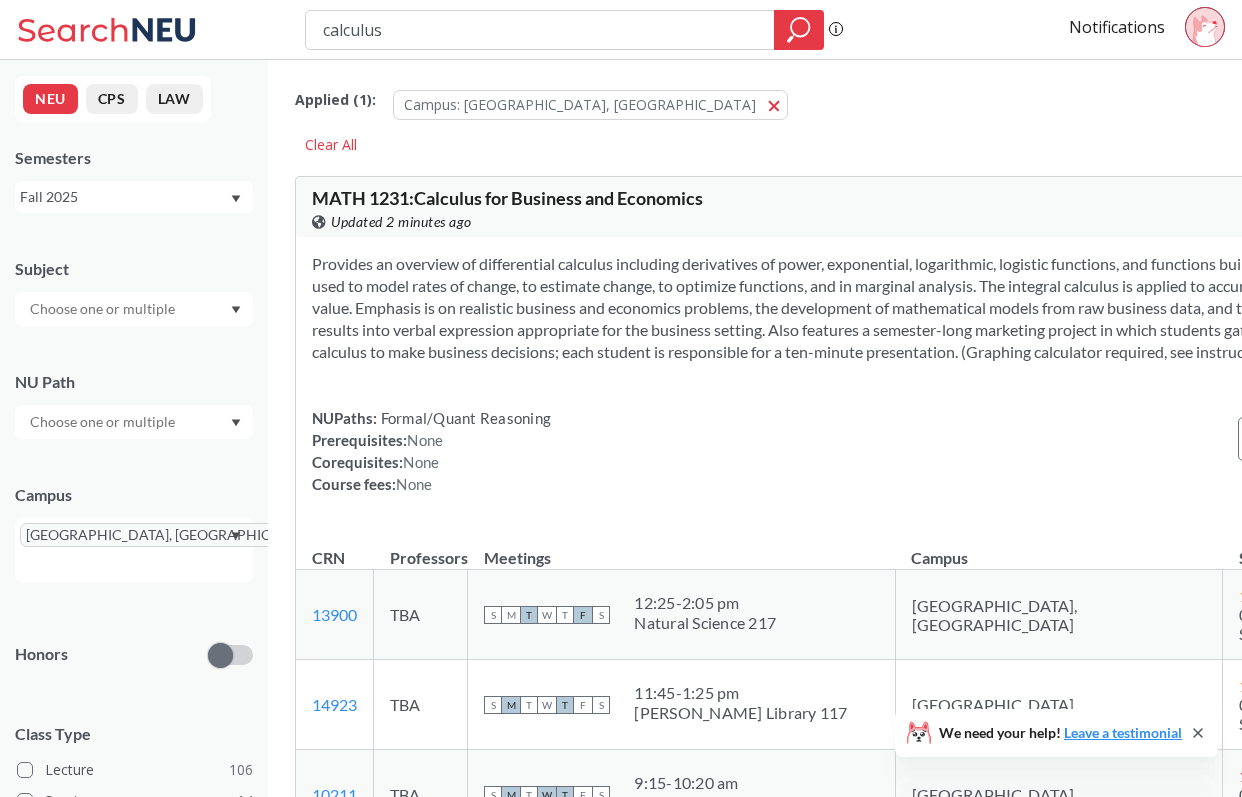 click on "calculus" at bounding box center [540, 30] 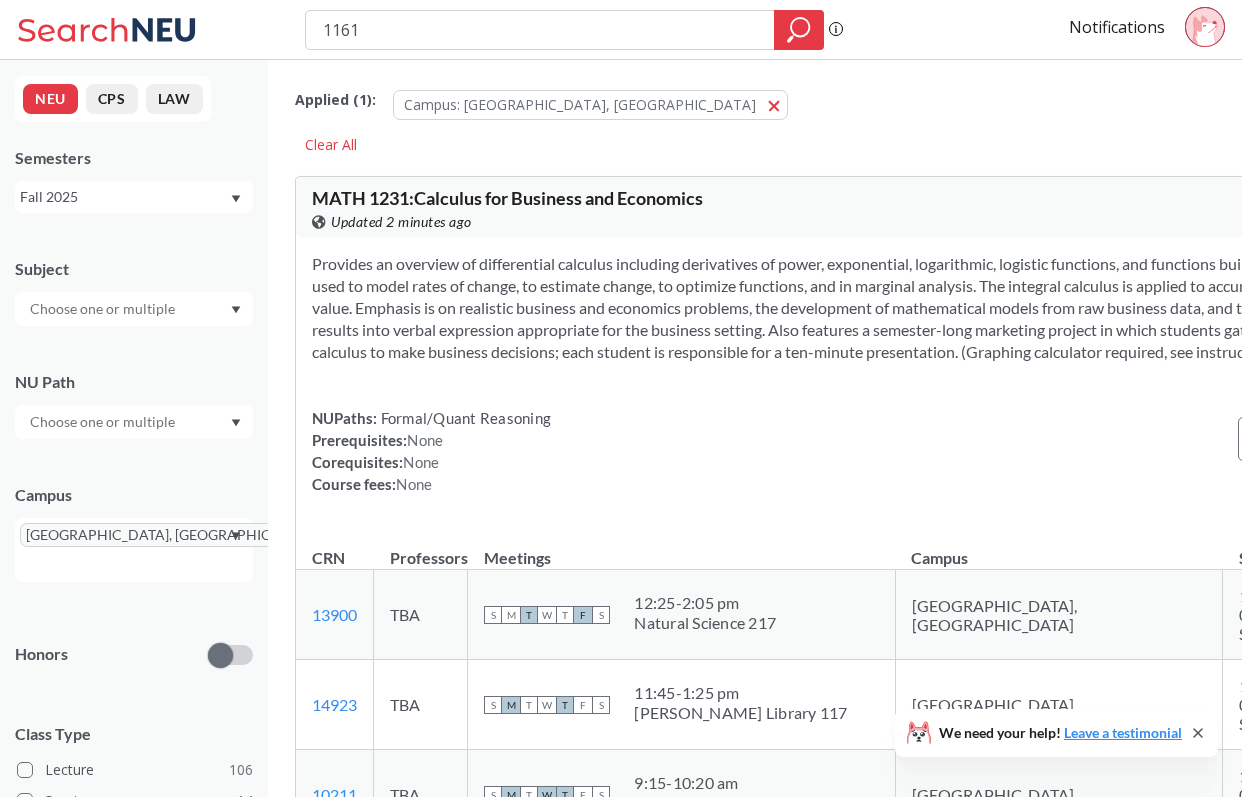 type on "1161" 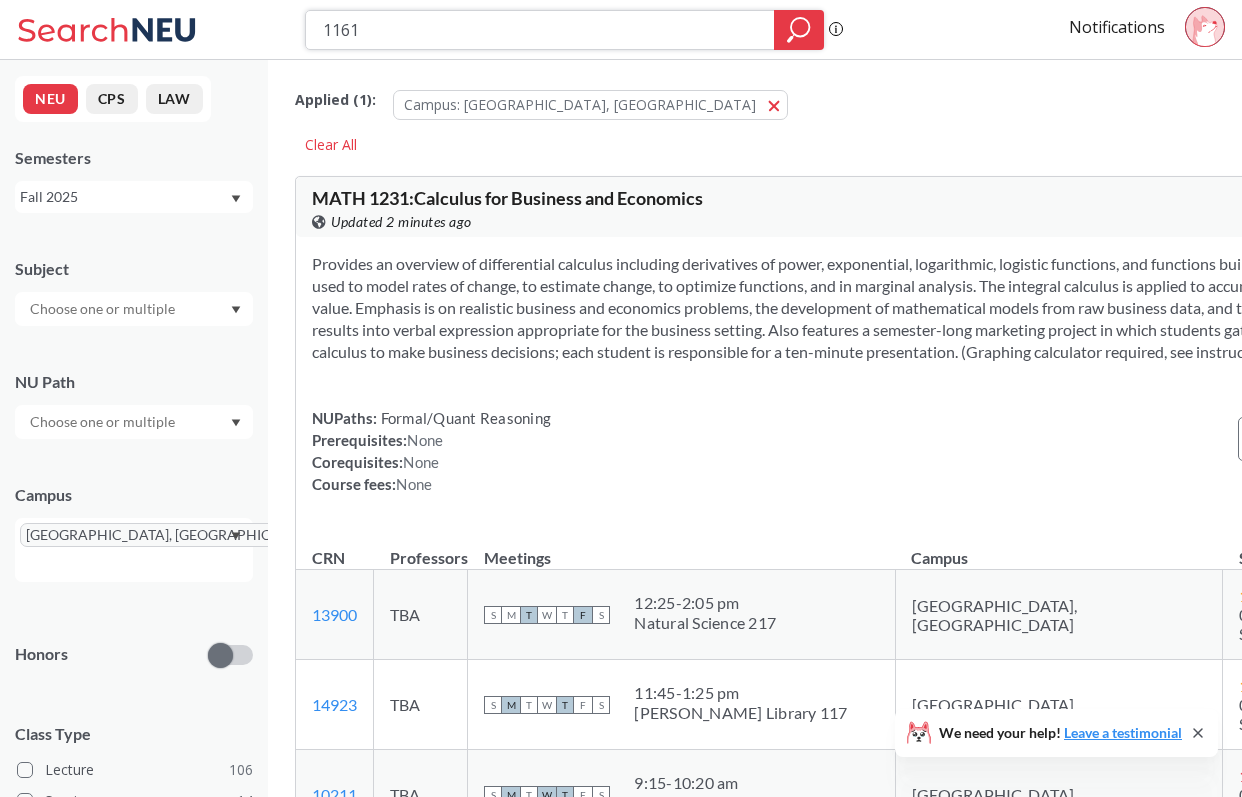 click 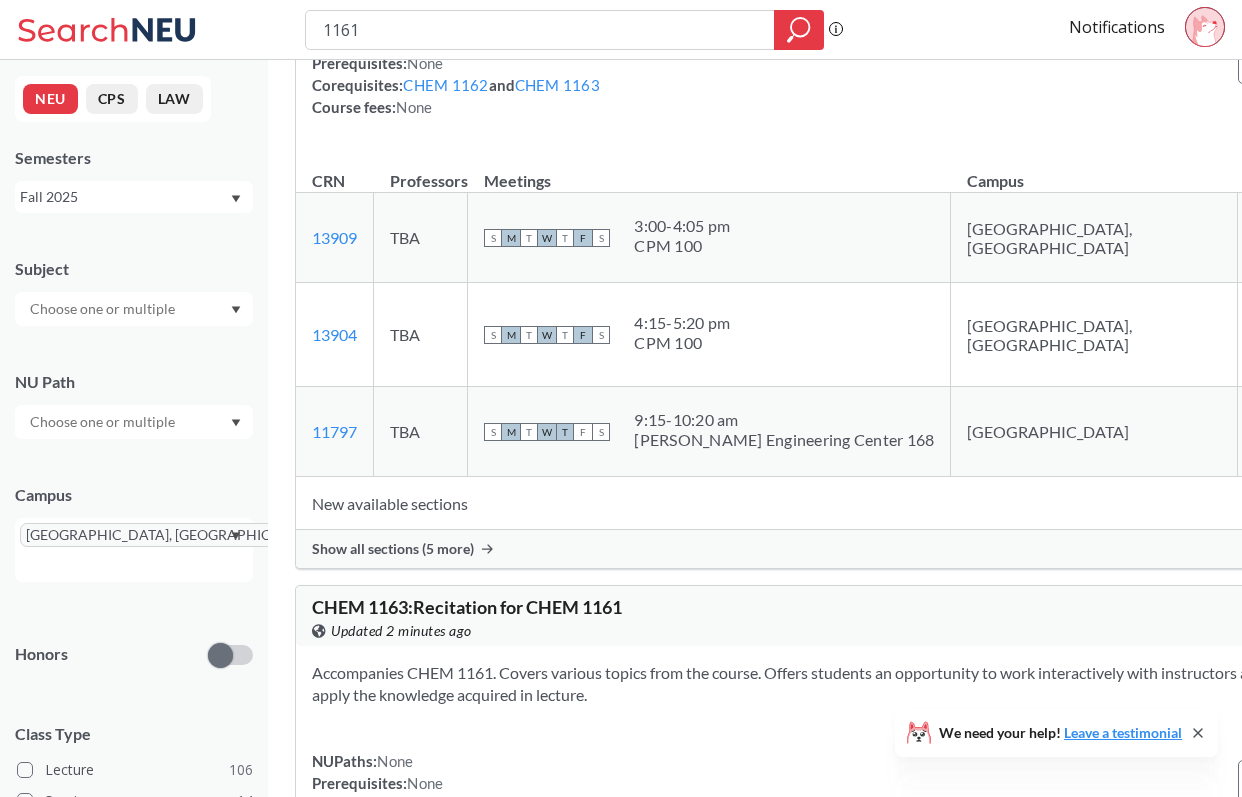 scroll, scrollTop: 1166, scrollLeft: 0, axis: vertical 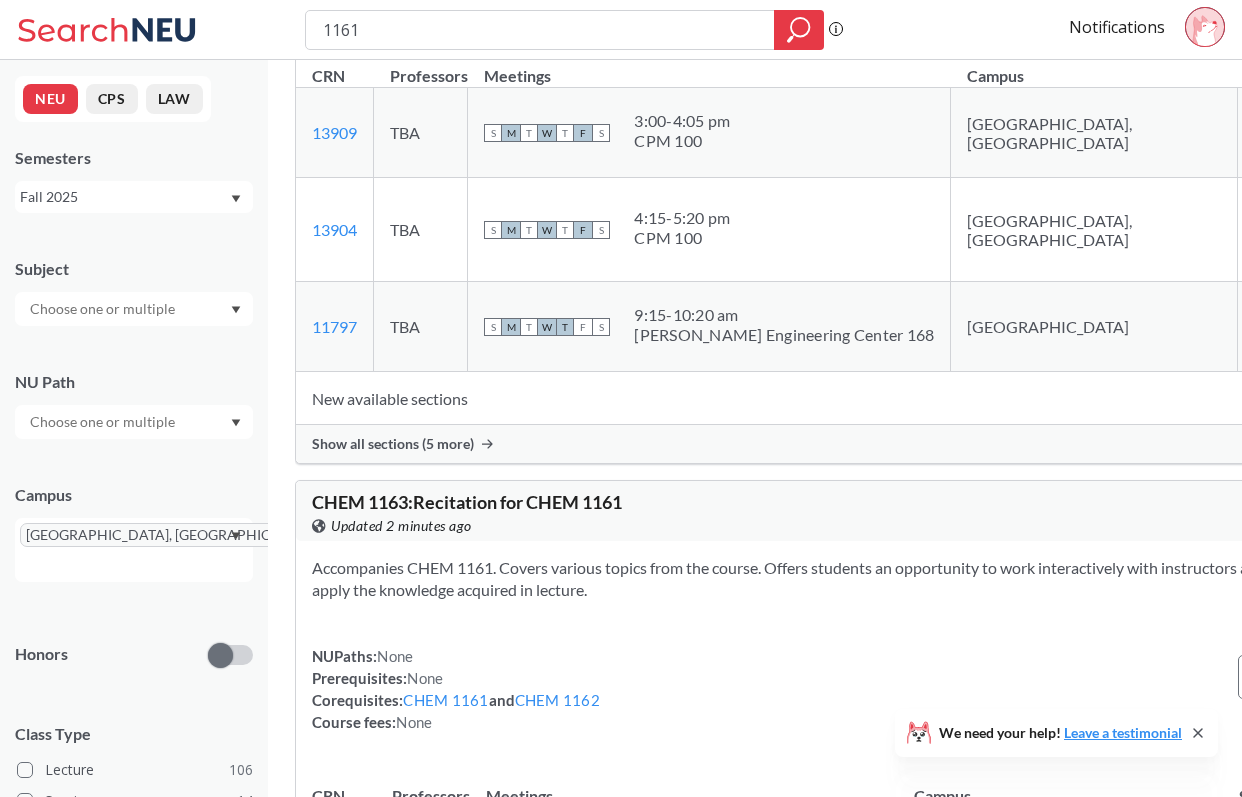 click at bounding box center (1411, 398) 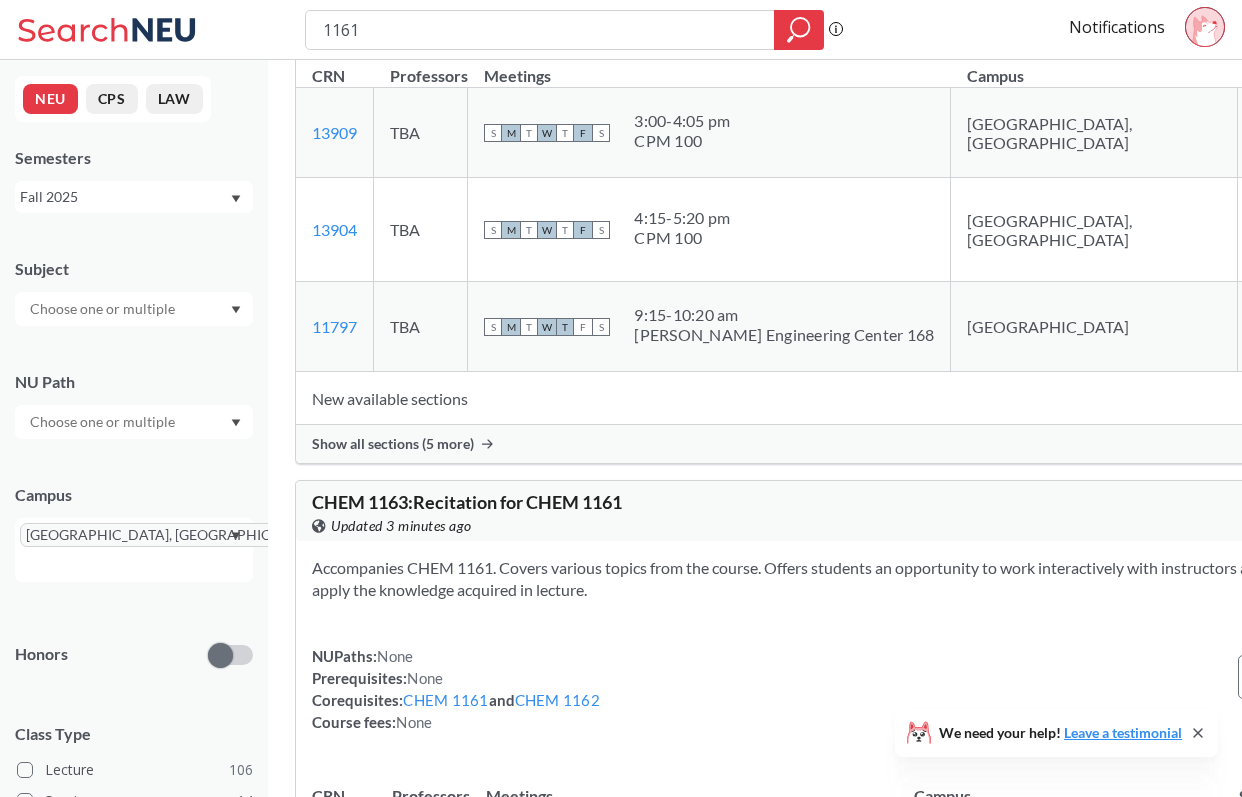click at bounding box center (1431, 398) 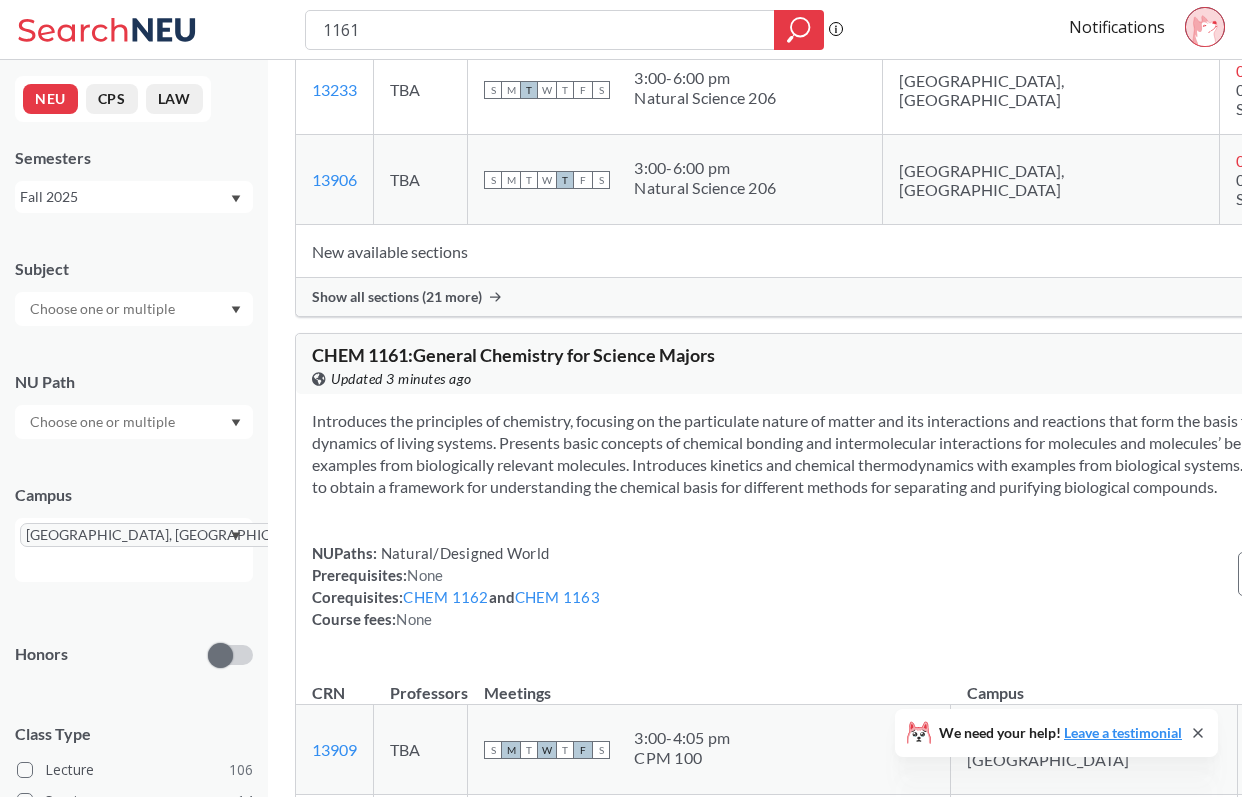 scroll, scrollTop: 463, scrollLeft: 0, axis: vertical 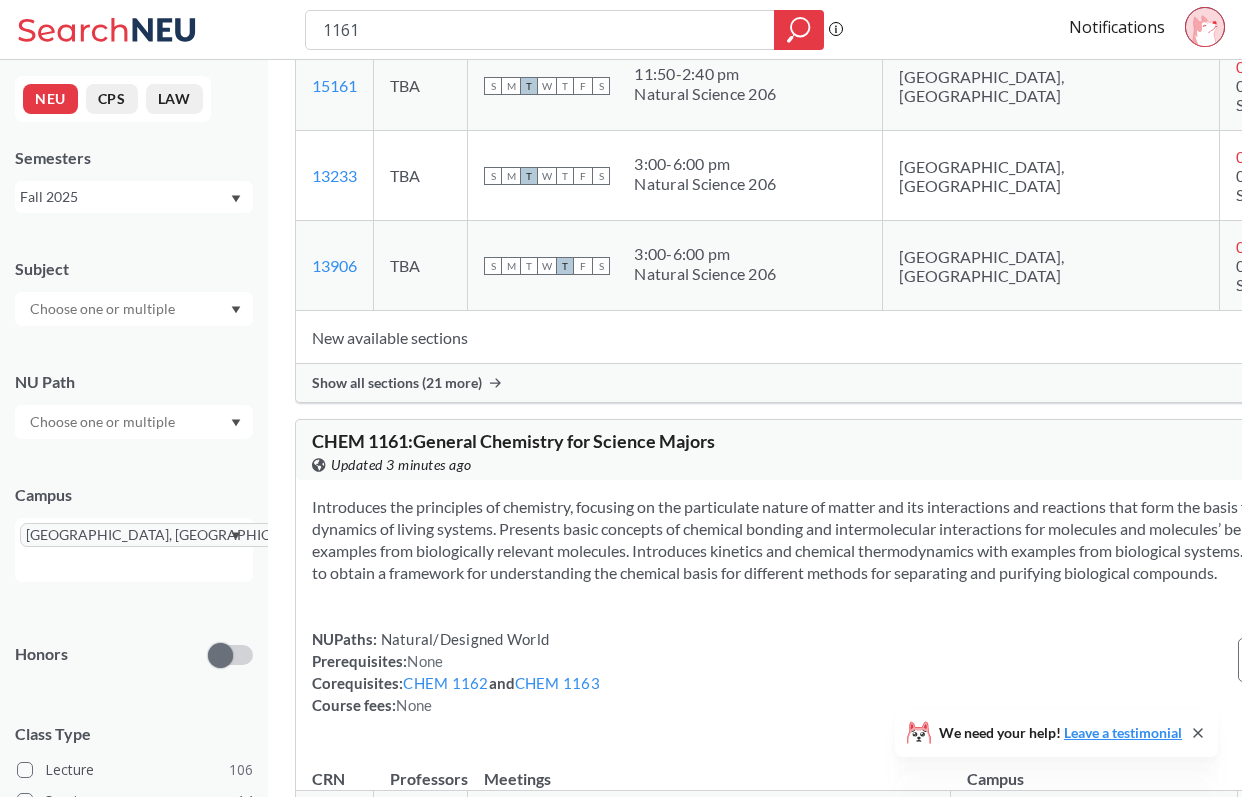 click at bounding box center (1411, 337) 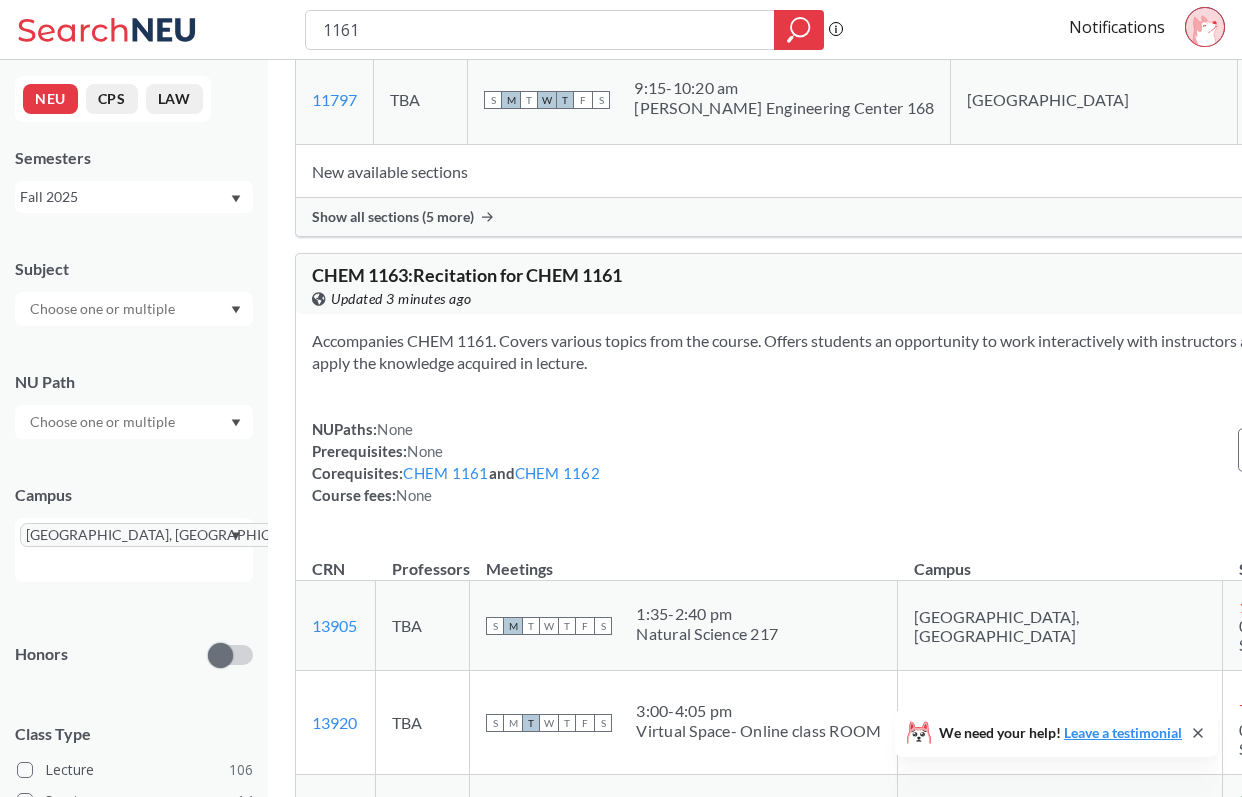 scroll, scrollTop: 1649, scrollLeft: 0, axis: vertical 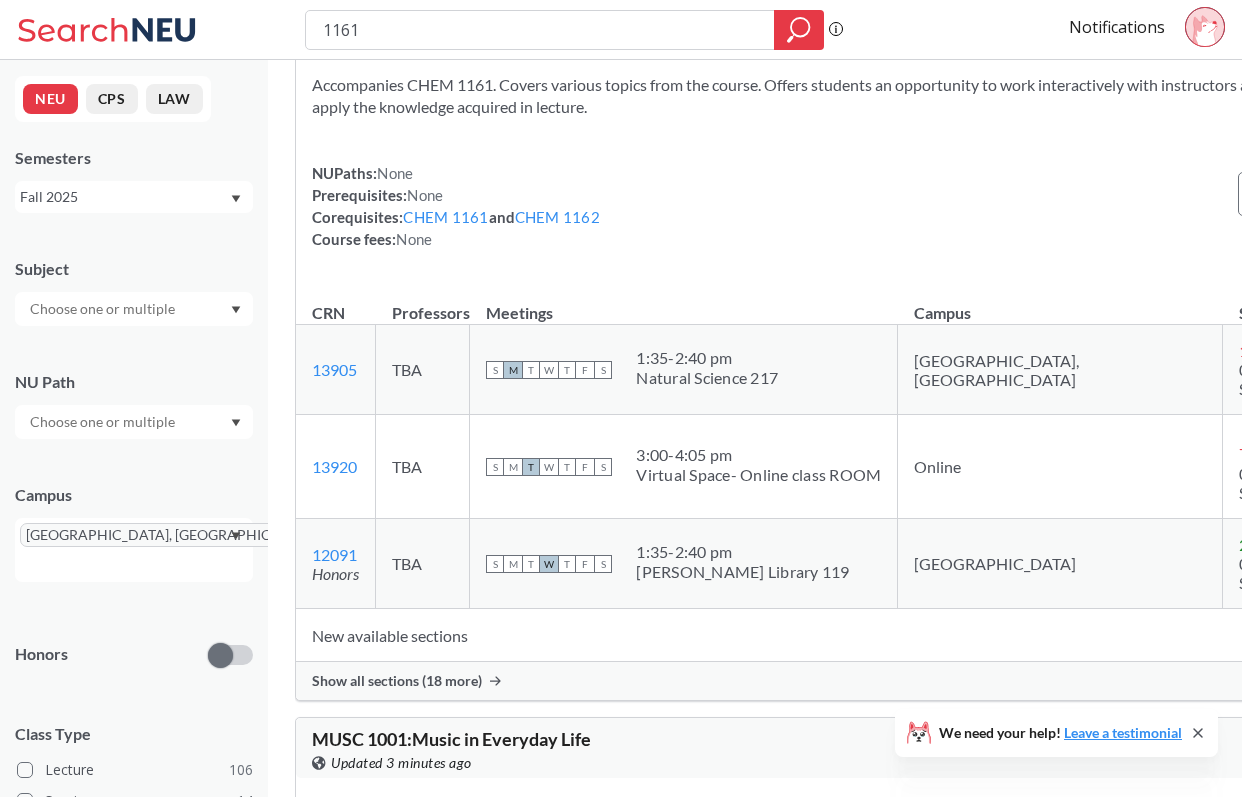 click on "Notification limit reached - unsubscribe to add more." at bounding box center [1421, 635] 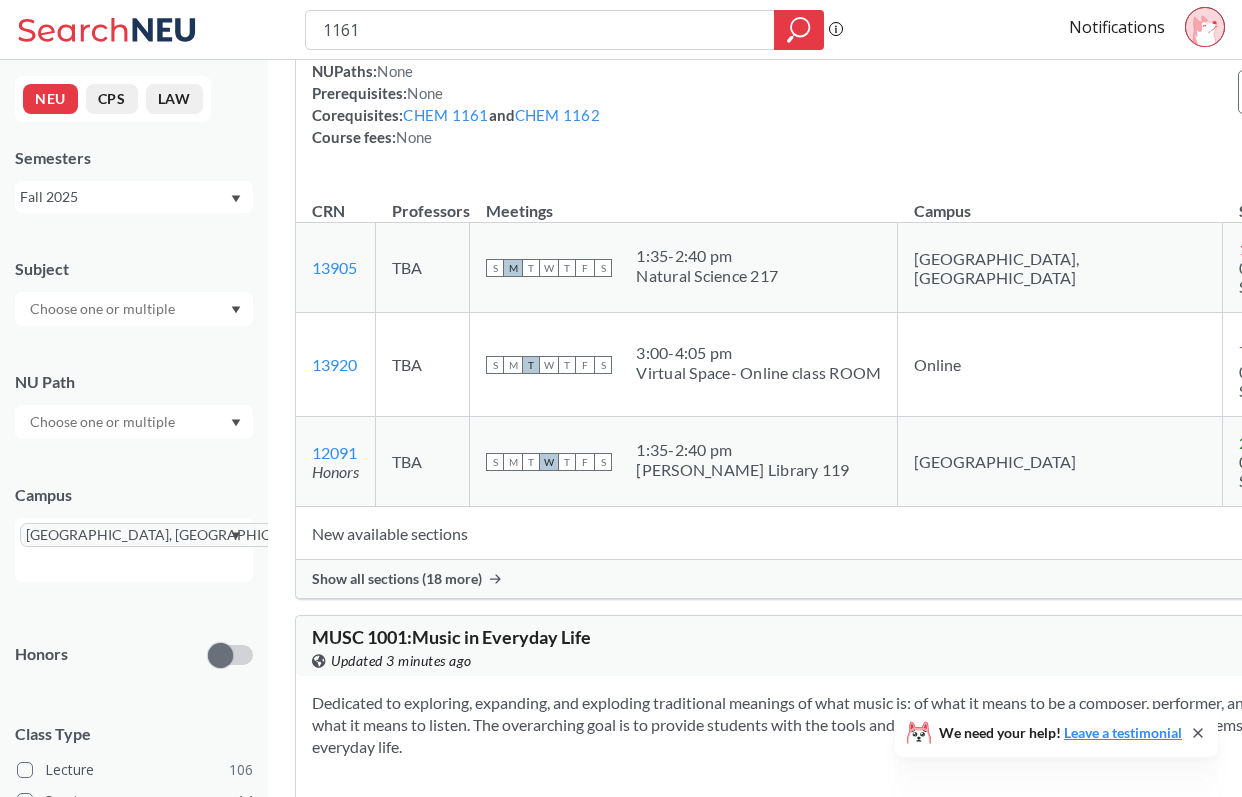 click on "Notification limit reached - unsubscribe to add more." at bounding box center (1422, 533) 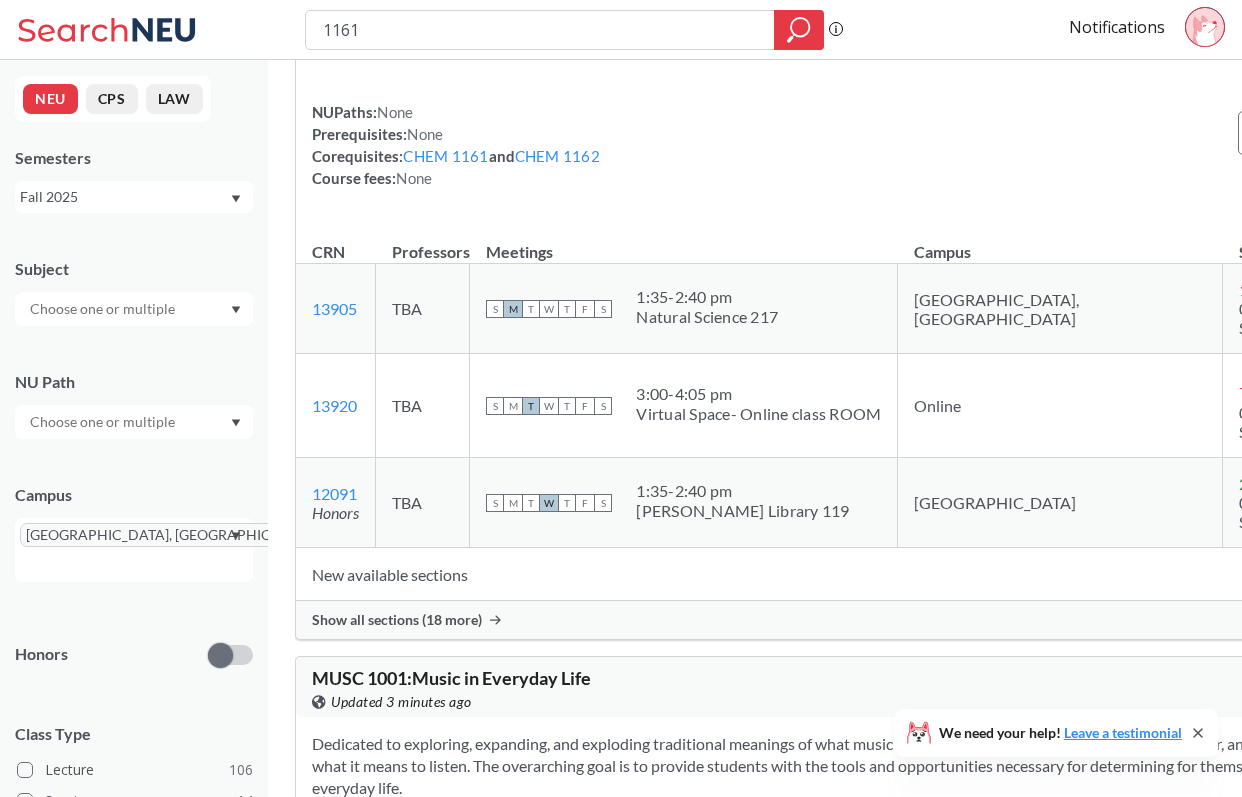 scroll, scrollTop: 1730, scrollLeft: 0, axis: vertical 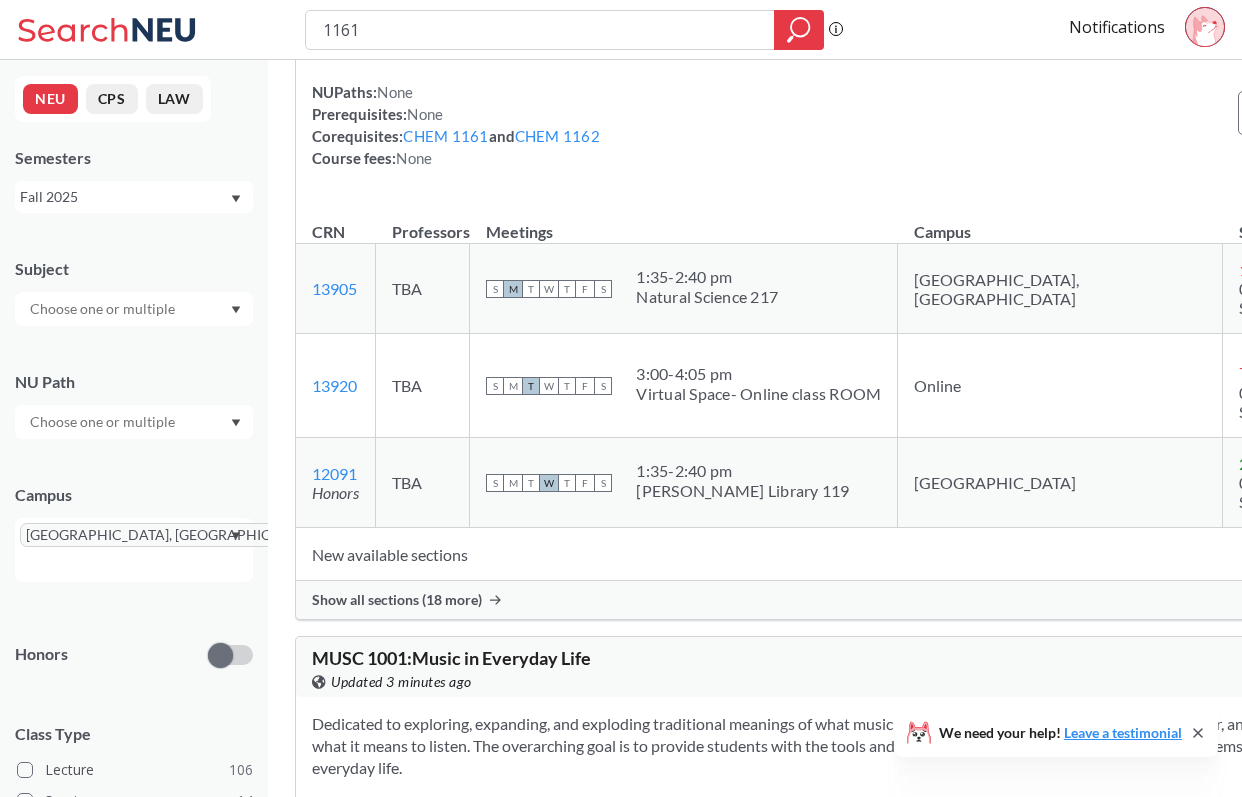 click at bounding box center [1411, 554] 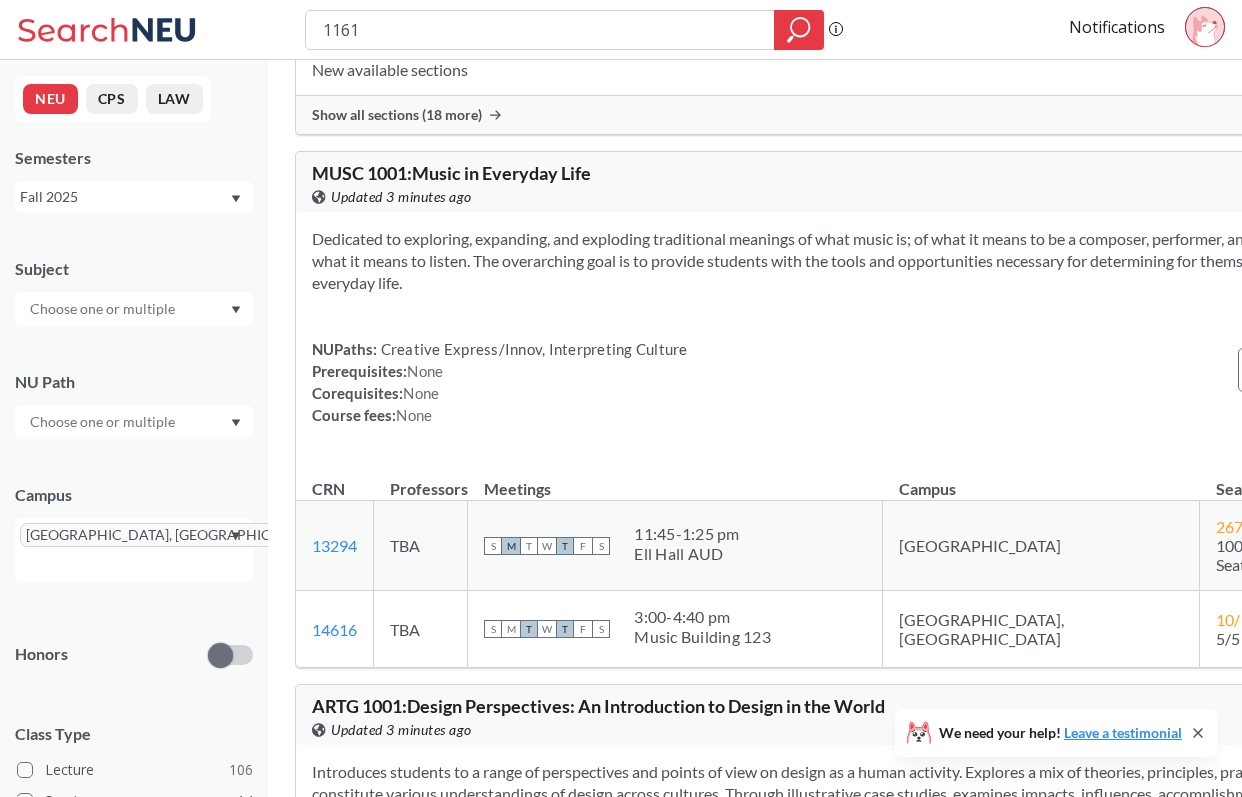 scroll, scrollTop: 2047, scrollLeft: 0, axis: vertical 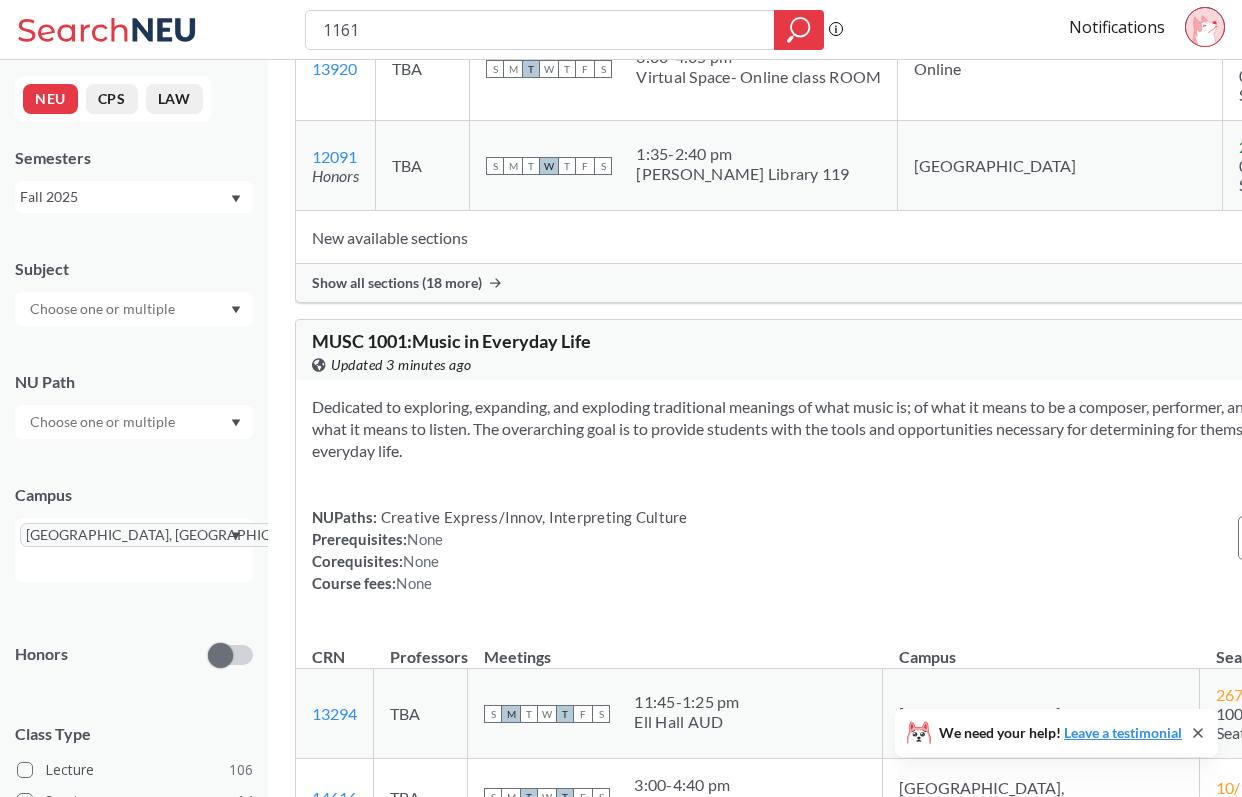 click at bounding box center (1411, 237) 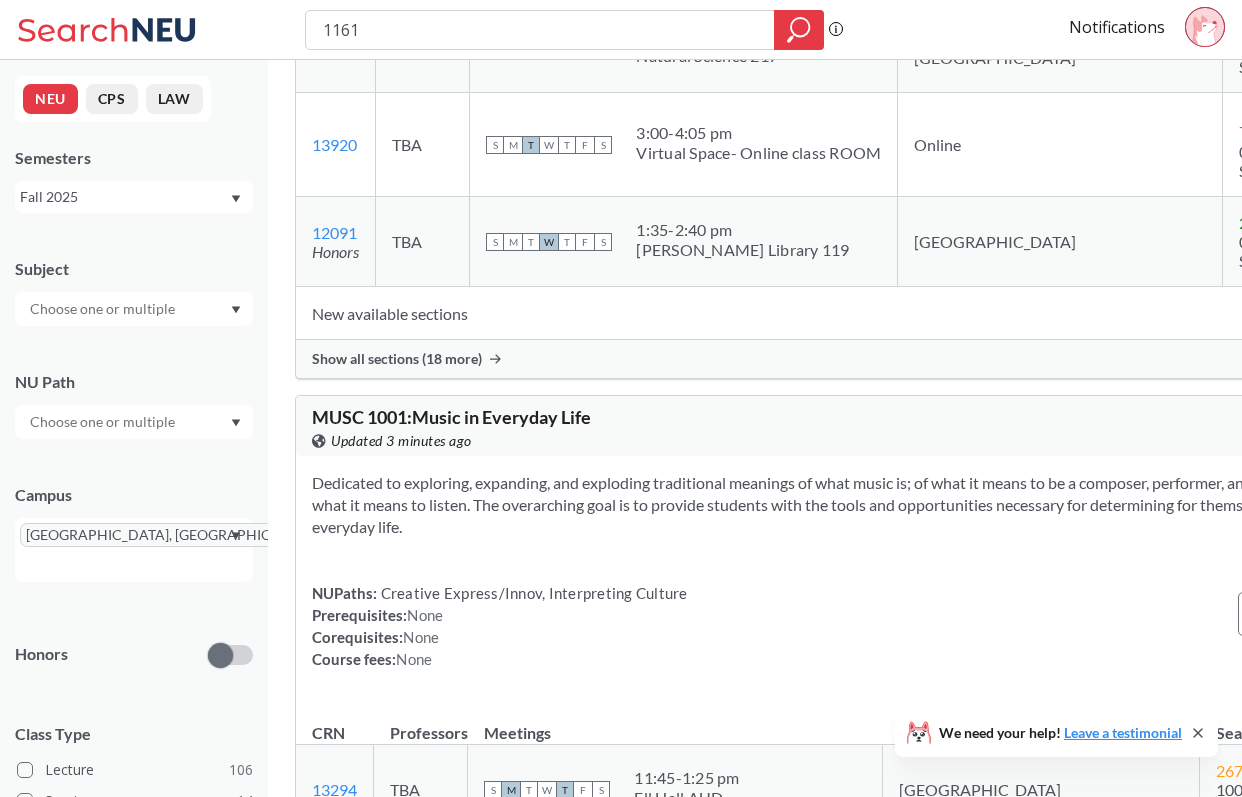 scroll, scrollTop: 1970, scrollLeft: 0, axis: vertical 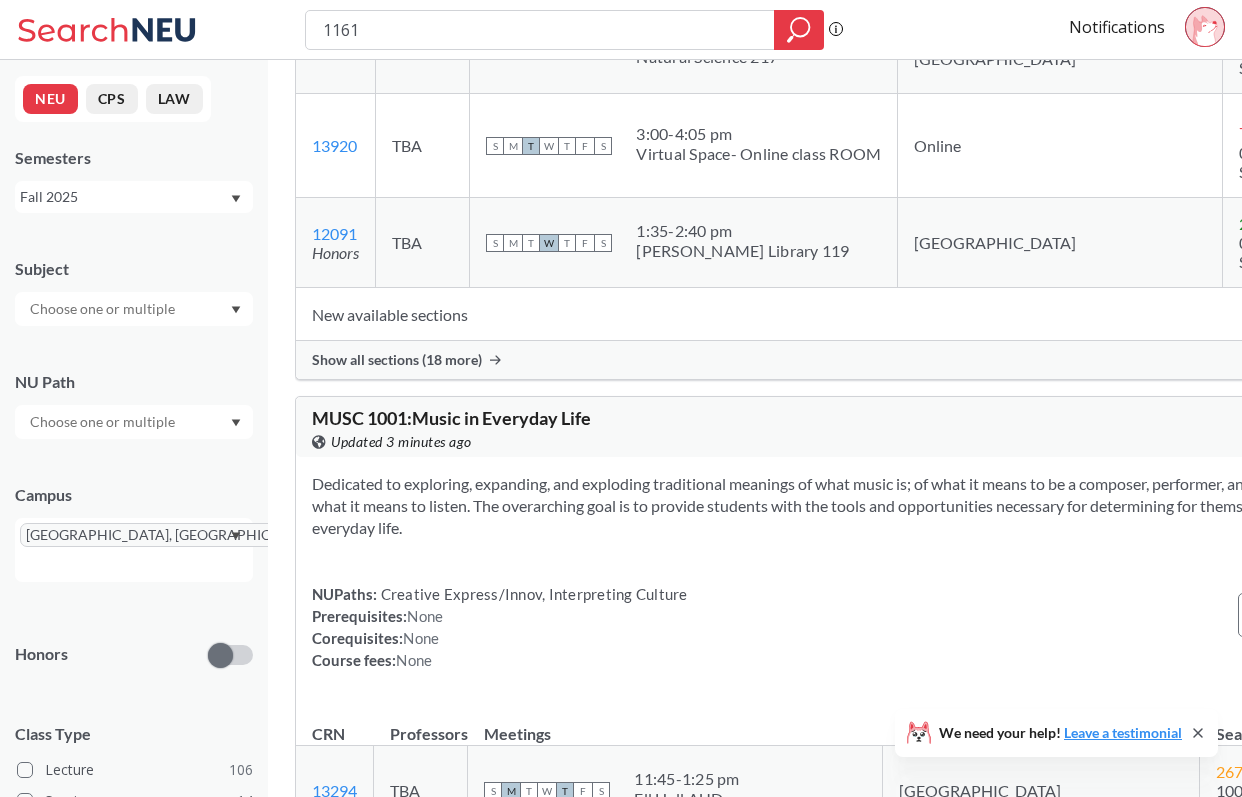 click on "Show all sections (18 more)" at bounding box center (888, 360) 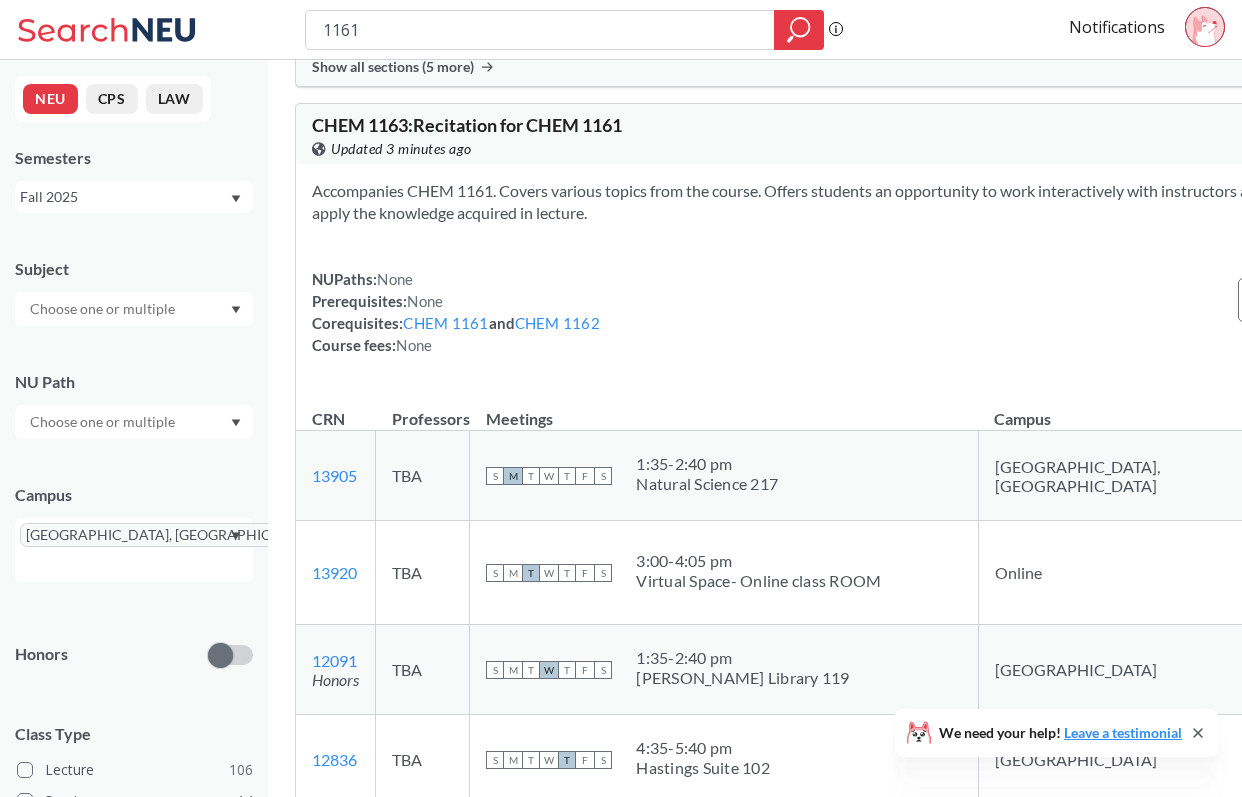 scroll, scrollTop: 1683, scrollLeft: 0, axis: vertical 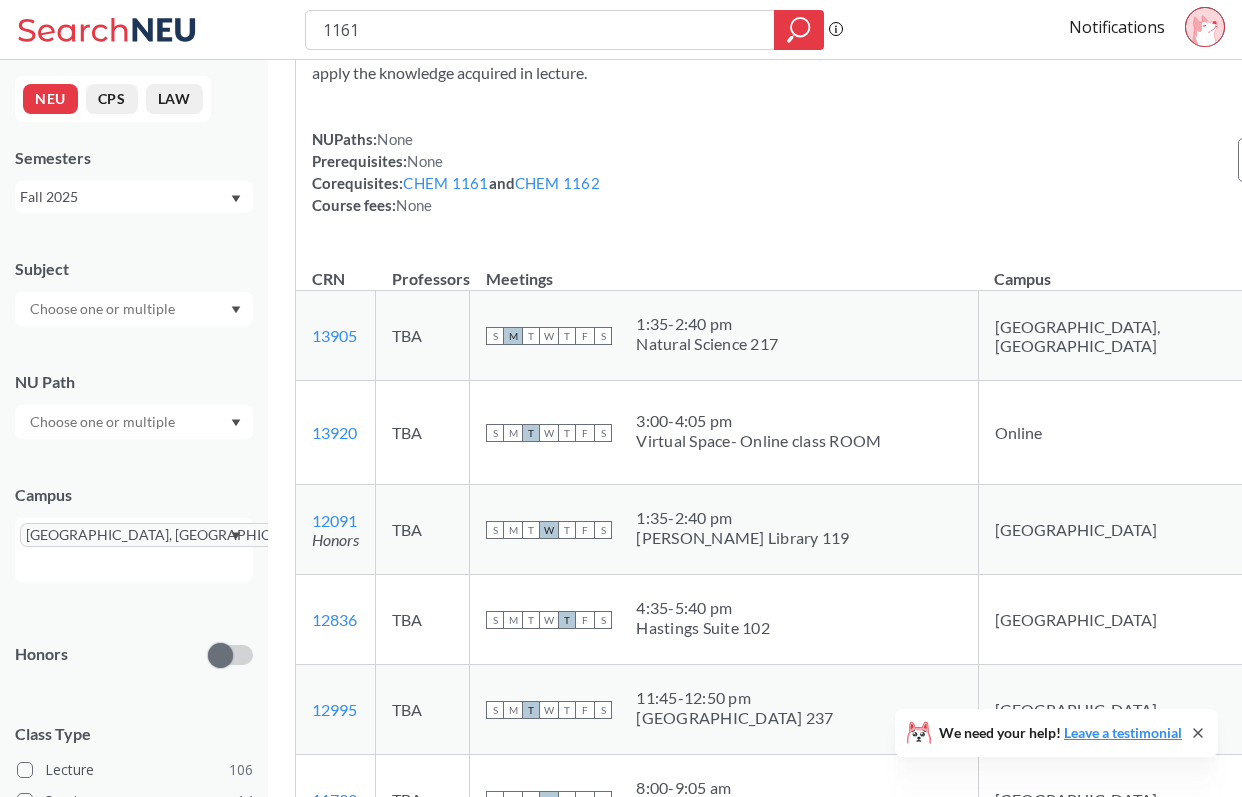 click on "Notifications" at bounding box center [1155, 30] 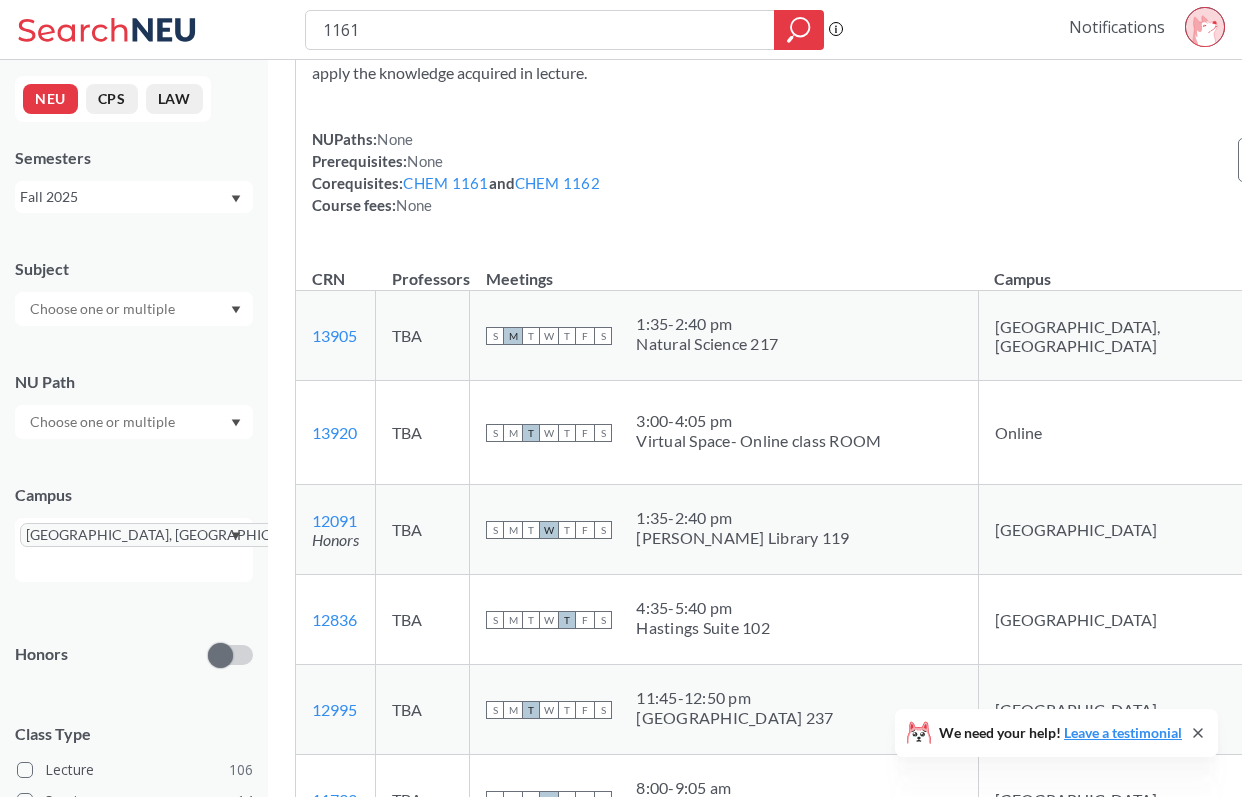 click on "Notifications" at bounding box center (1117, 27) 